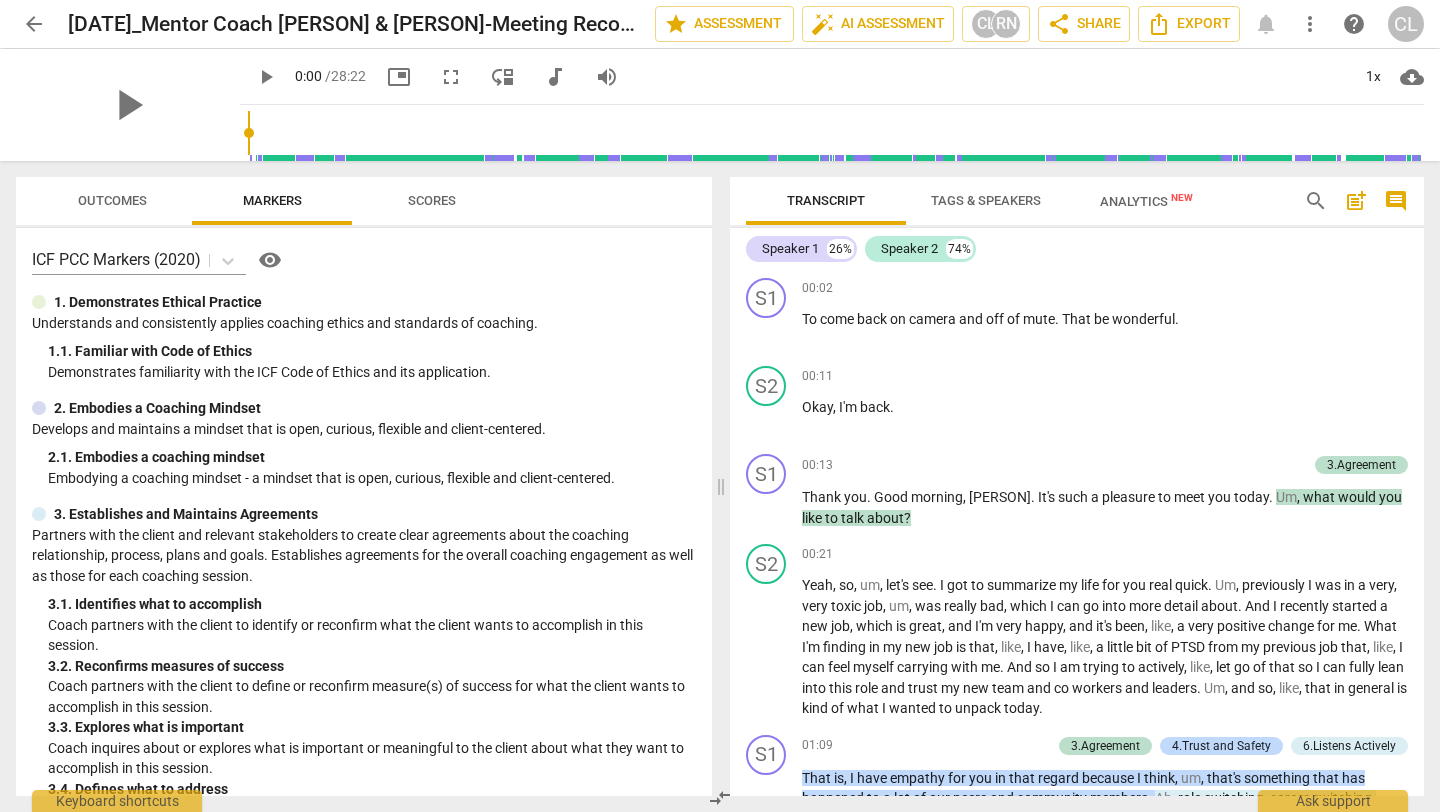 type 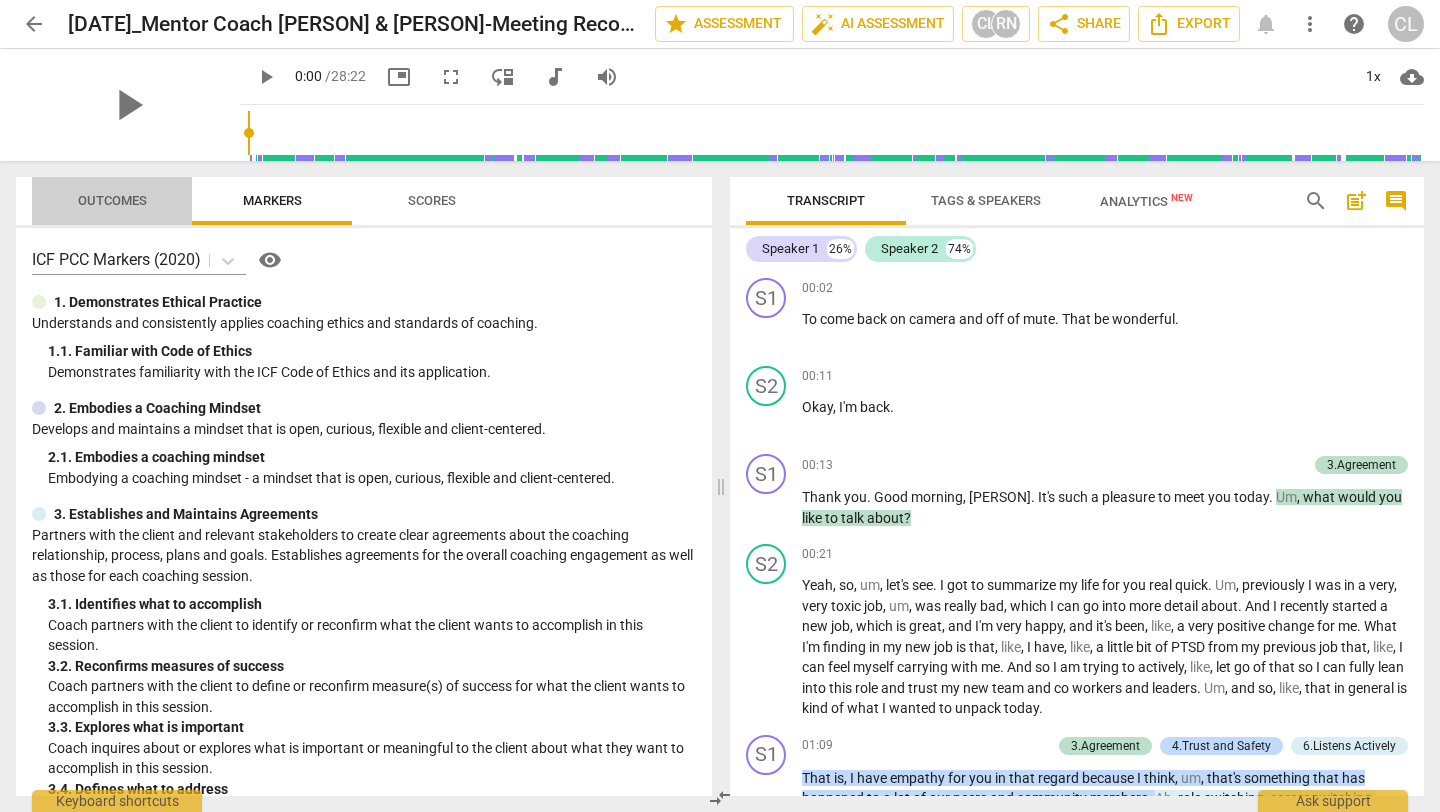 click on "Outcomes" at bounding box center (112, 200) 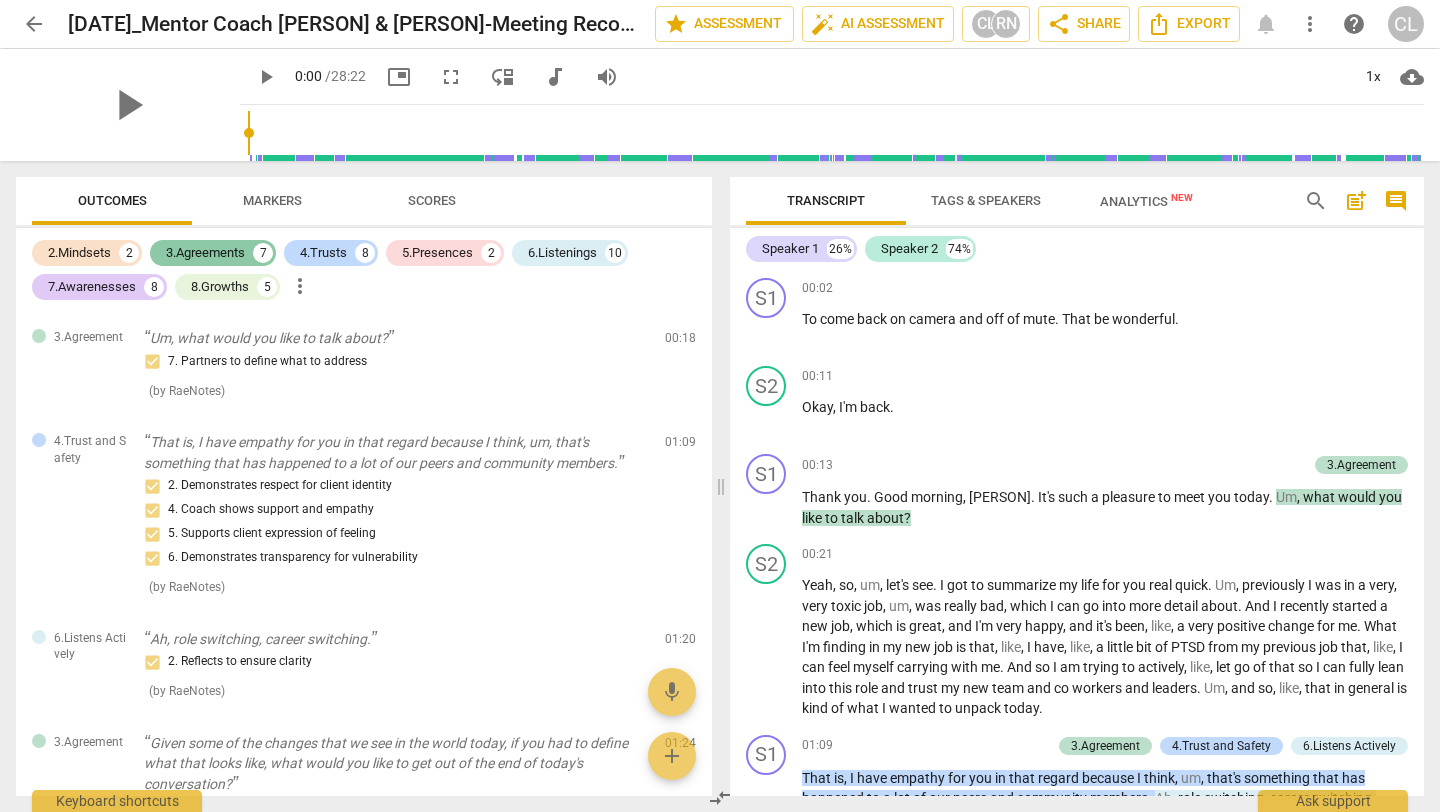 click on "3.Agreements" at bounding box center (205, 253) 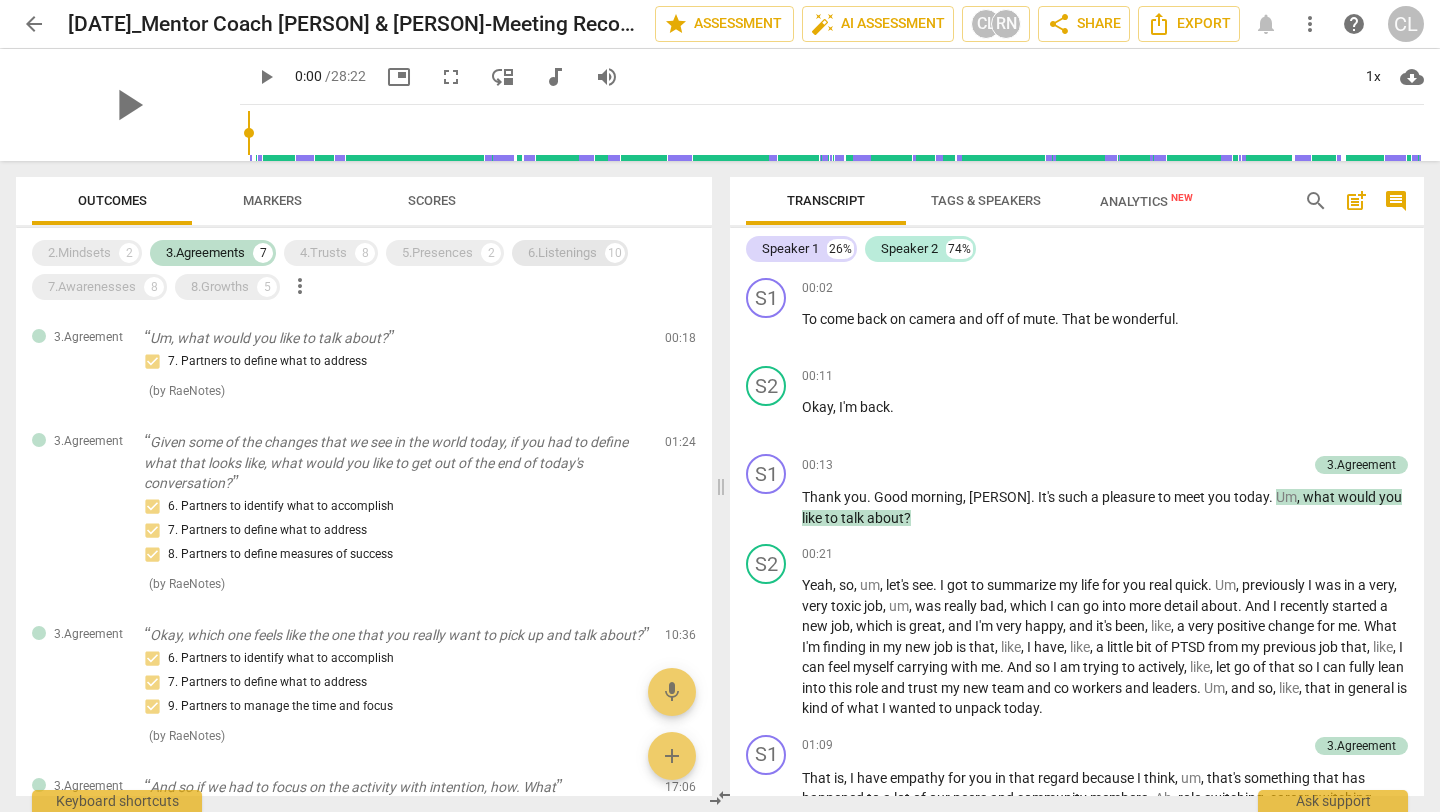 click on "6.Listenings" at bounding box center [562, 253] 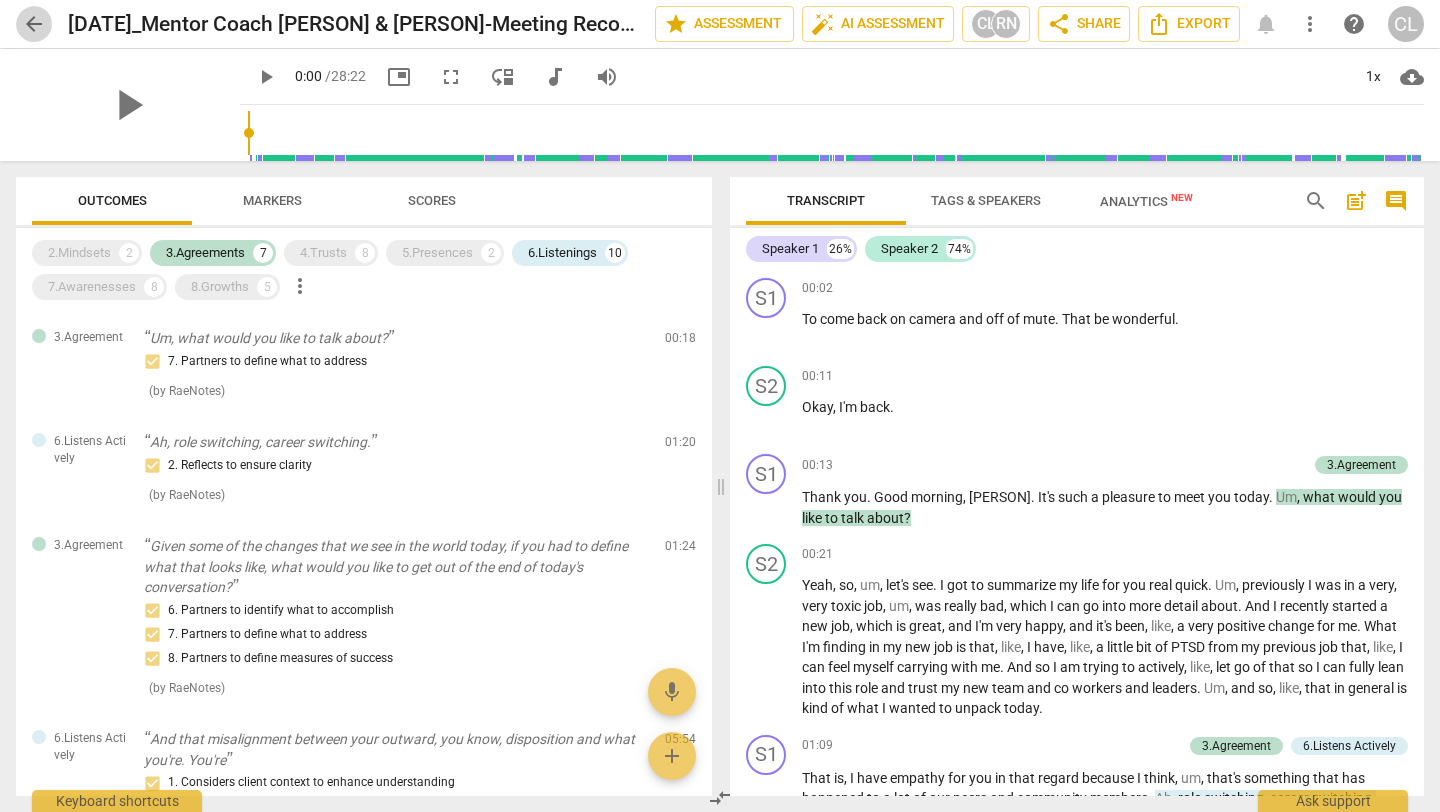 click on "arrow_back" at bounding box center [34, 24] 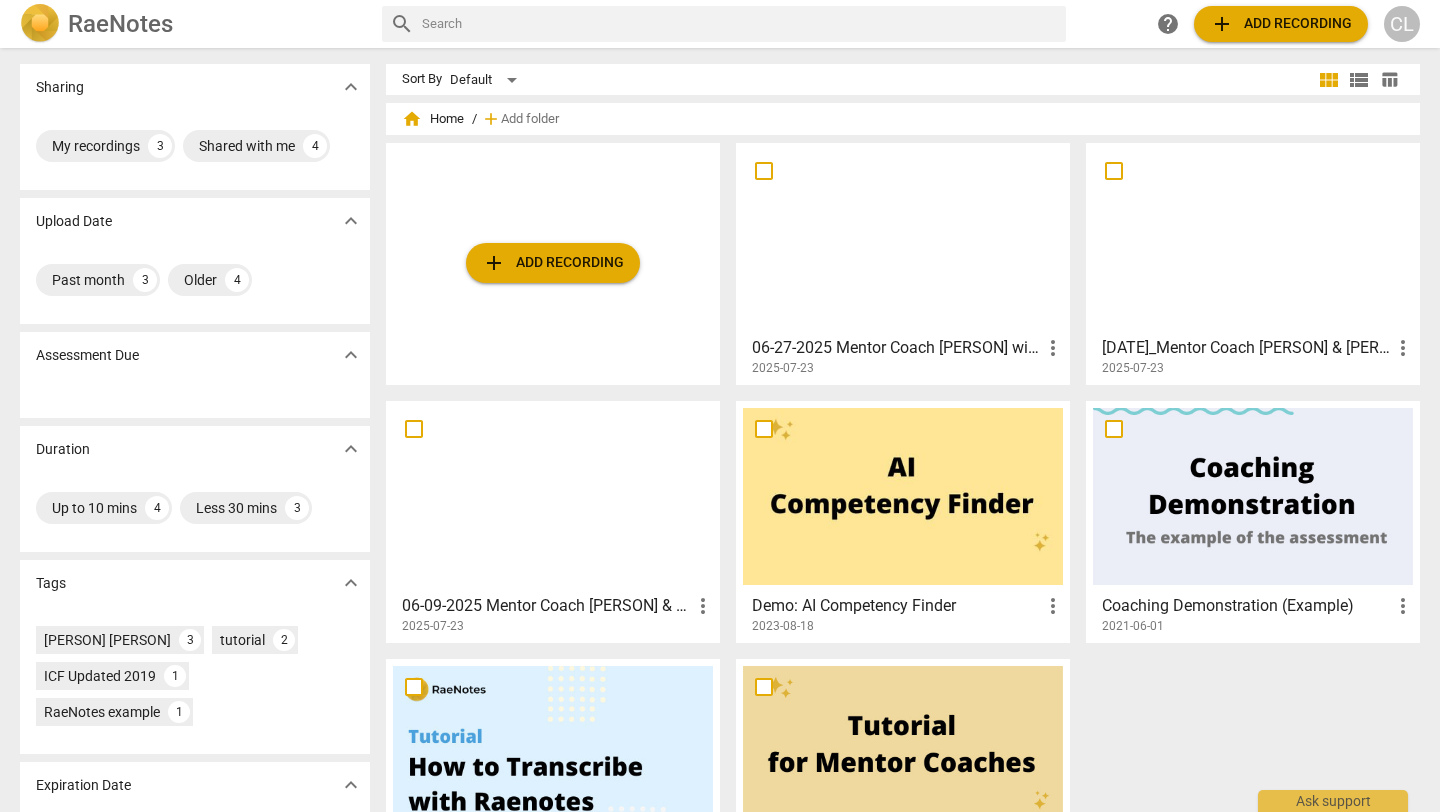 click at bounding box center [553, 496] 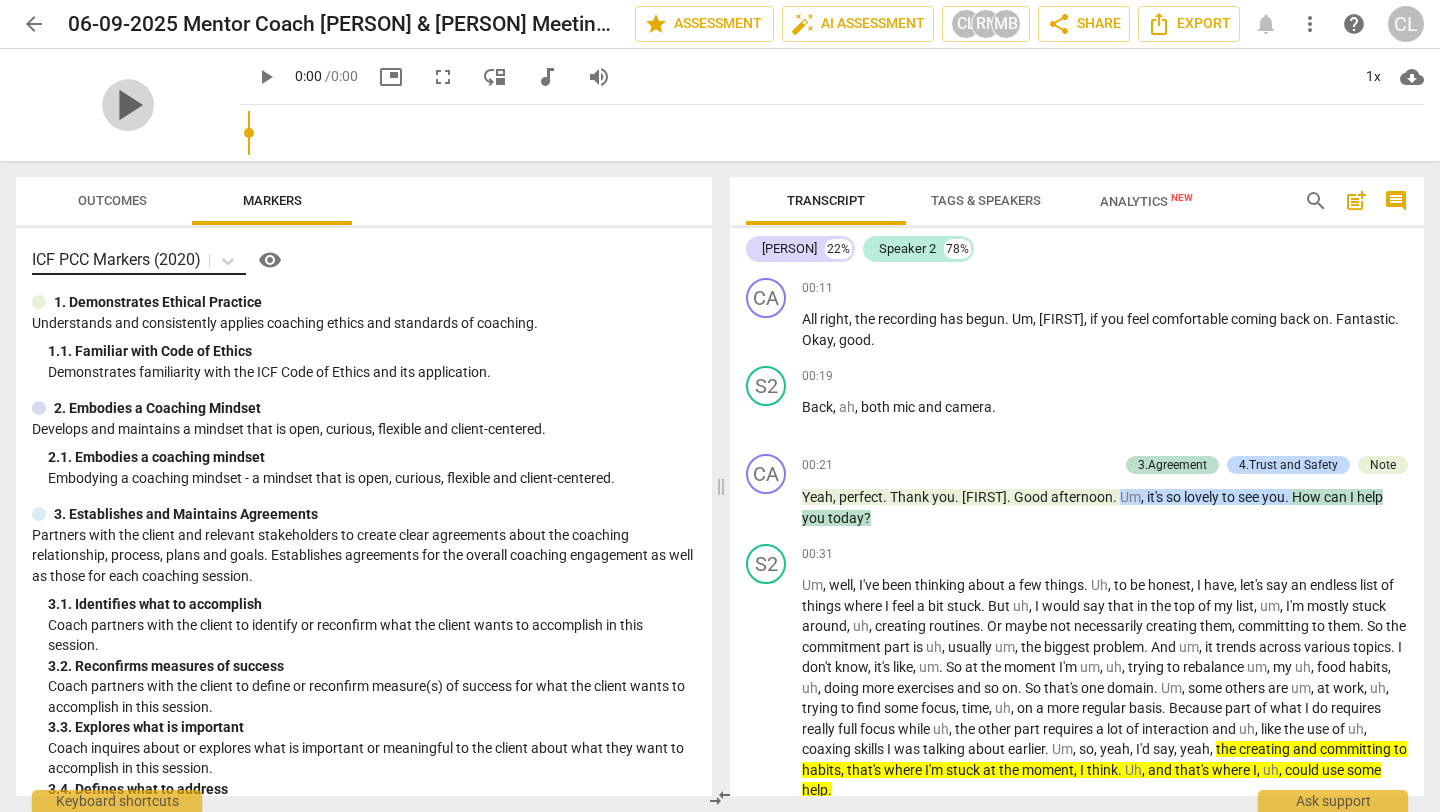 click on "play_arrow" at bounding box center [128, 105] 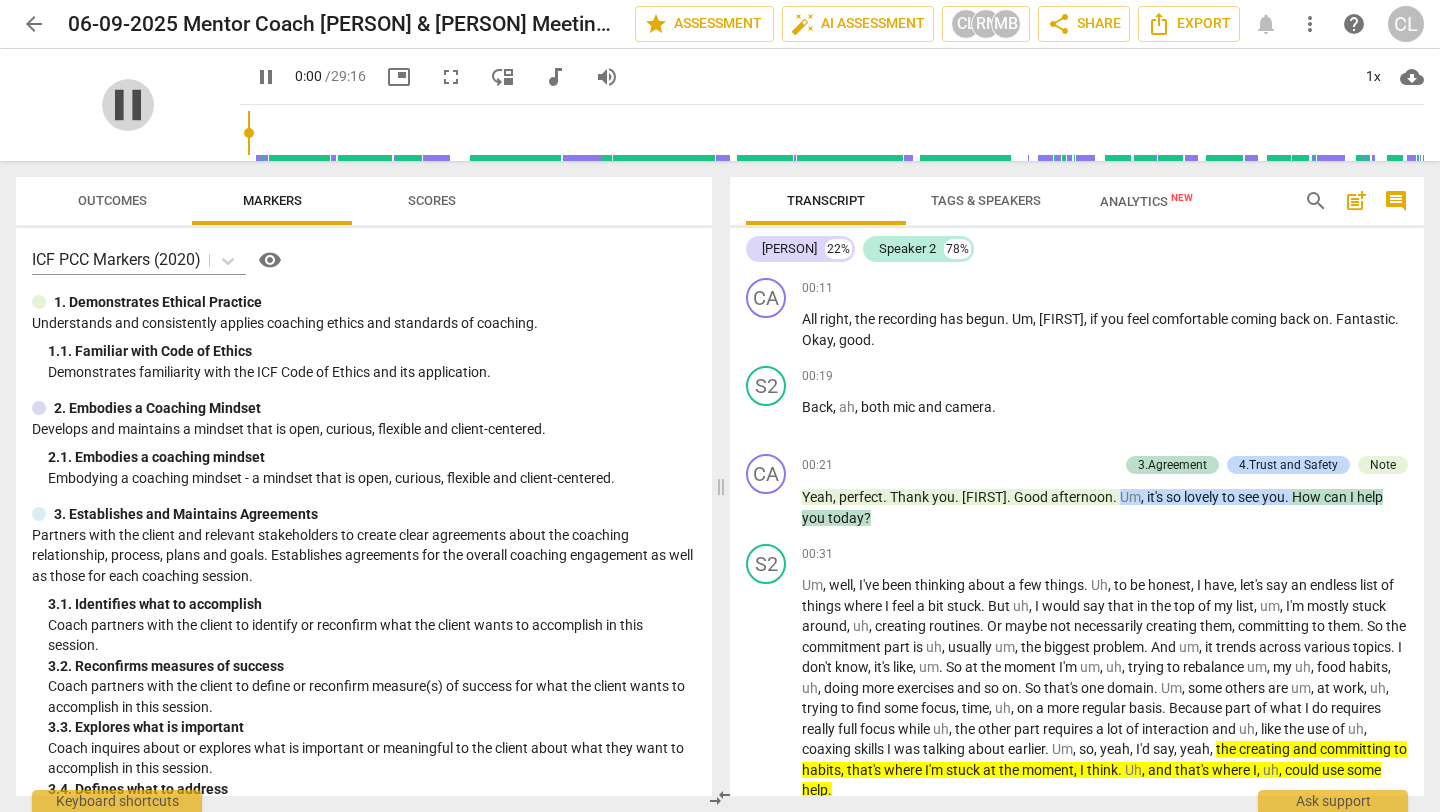 click on "pause" at bounding box center (128, 105) 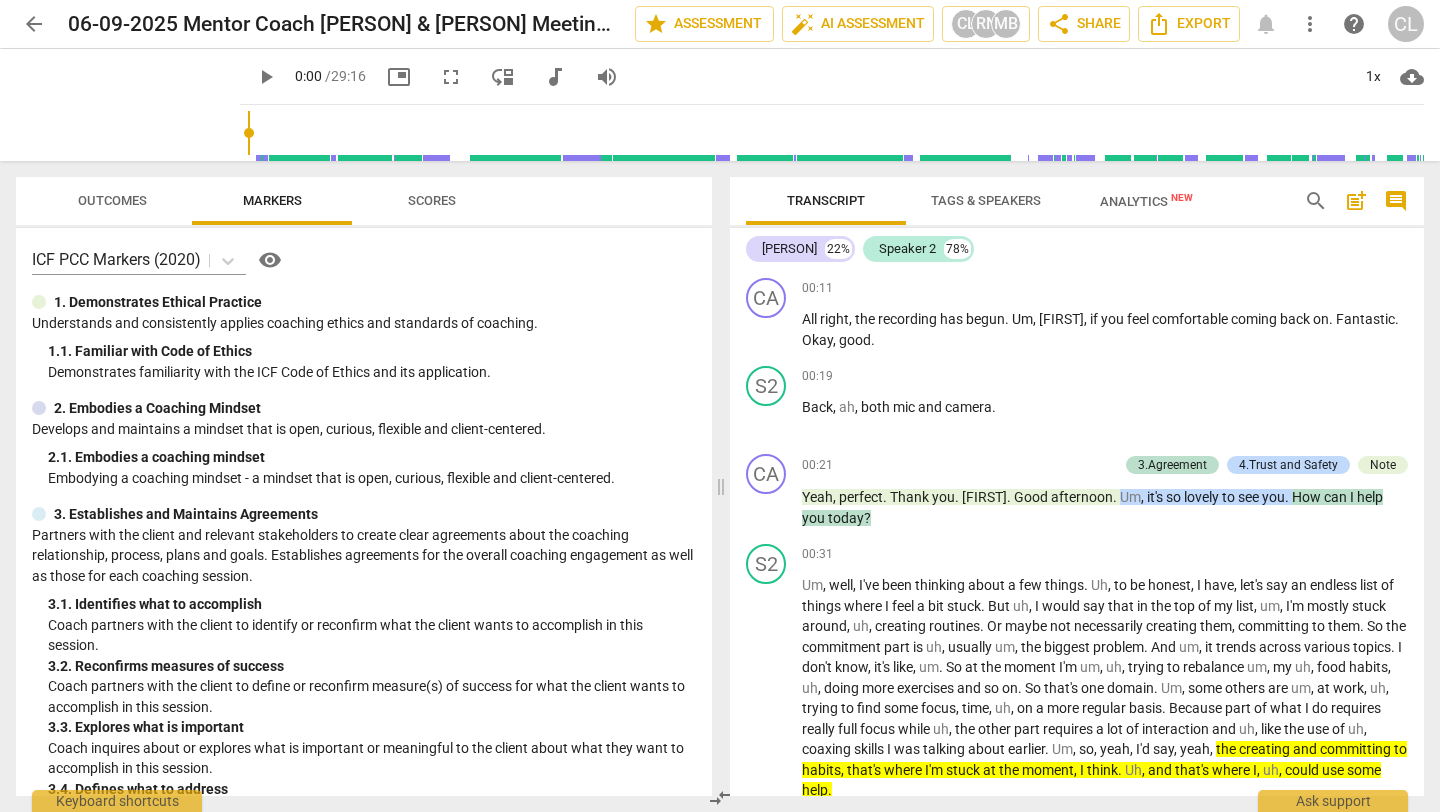 type on "0" 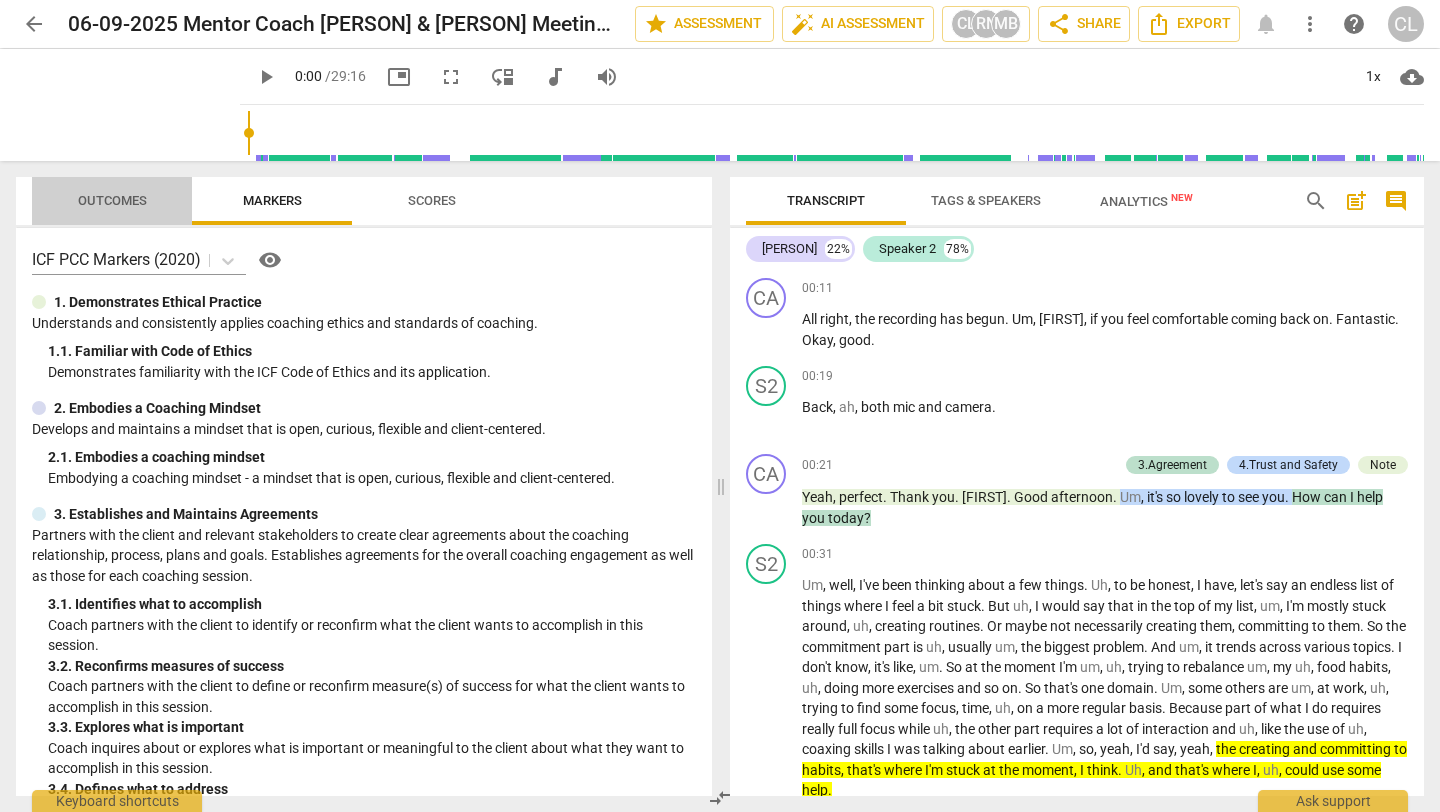 click on "Outcomes" at bounding box center [112, 201] 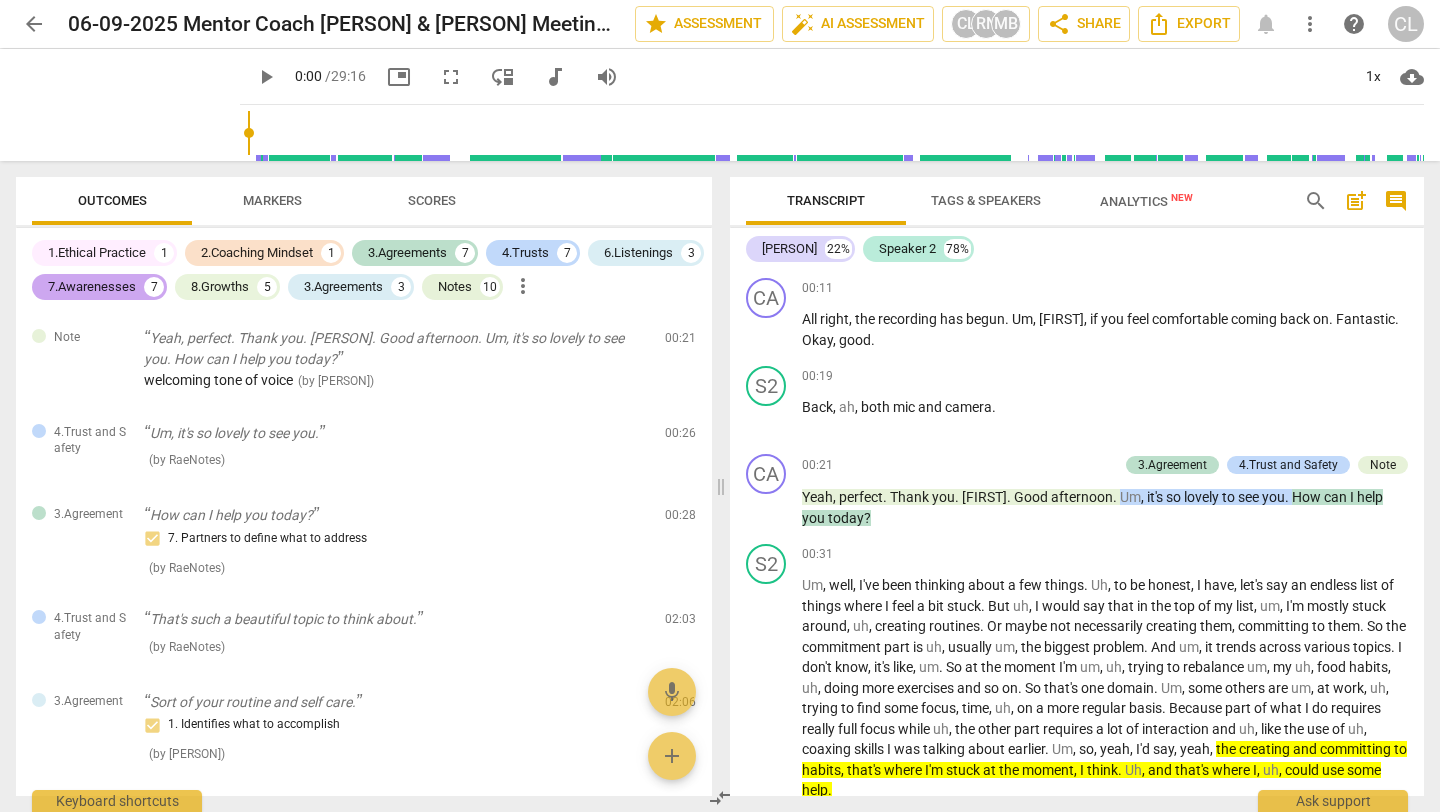 click on "7.Awarenesses" at bounding box center (92, 287) 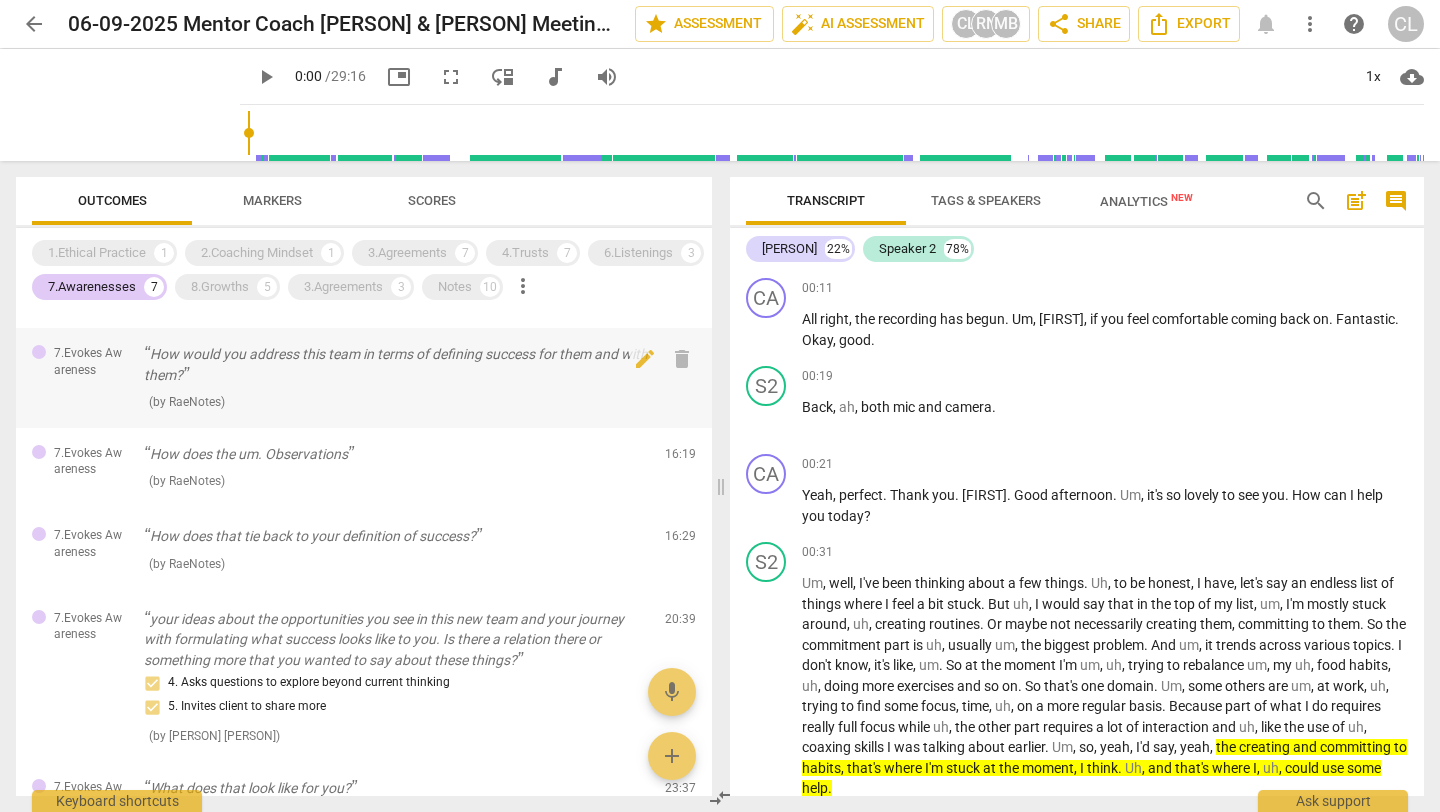scroll, scrollTop: 168, scrollLeft: 0, axis: vertical 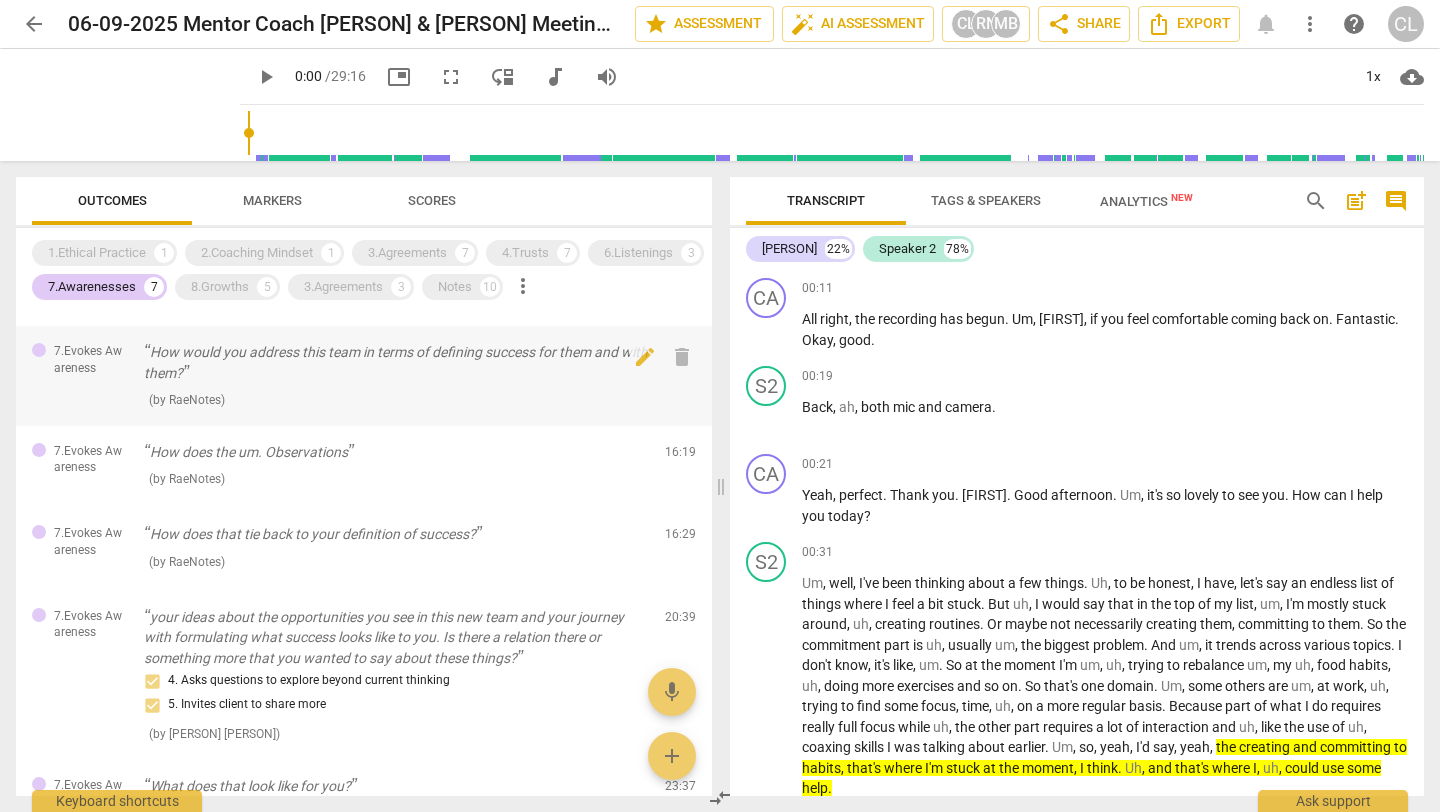 click on "( by [PERSON] )" at bounding box center (396, 399) 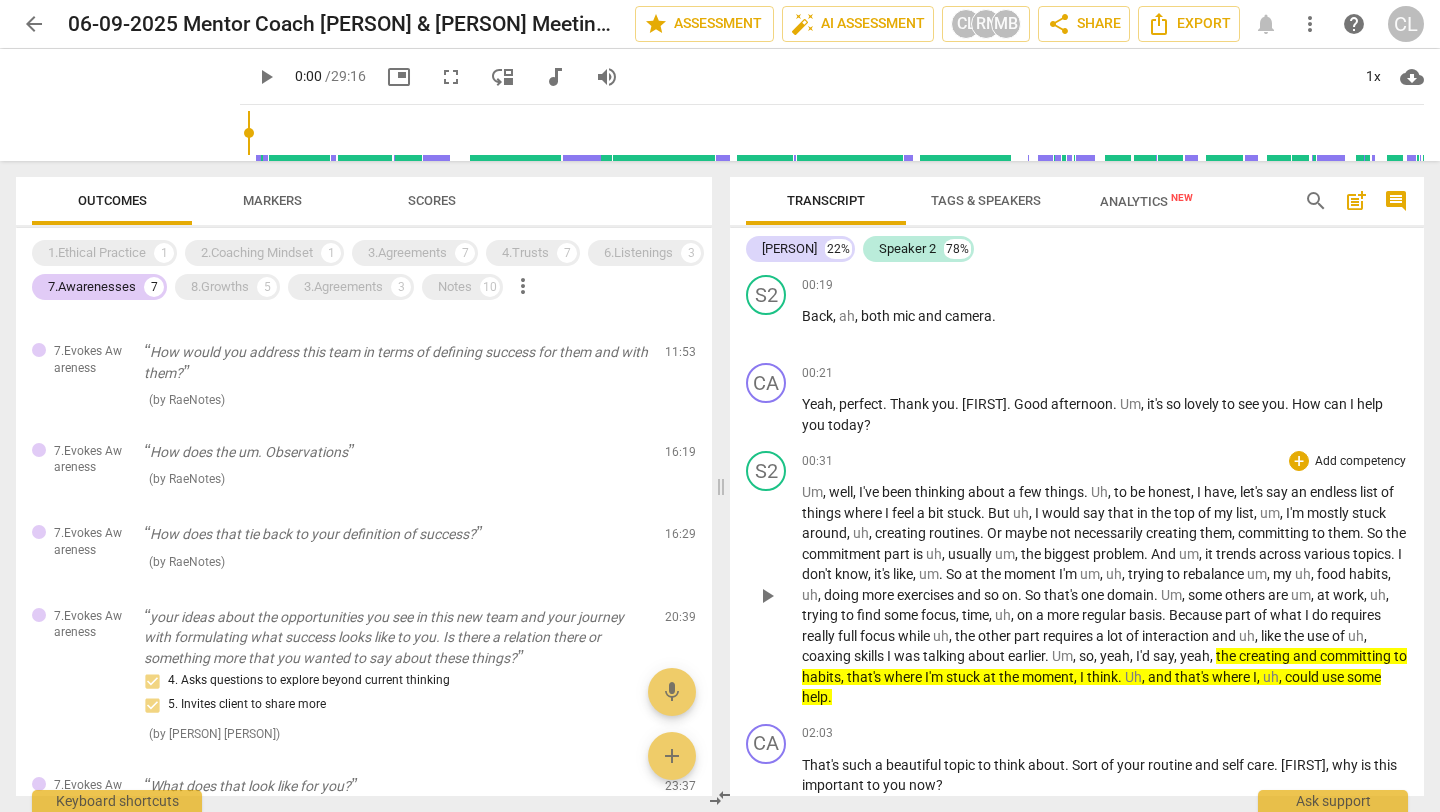 scroll, scrollTop: 97, scrollLeft: 0, axis: vertical 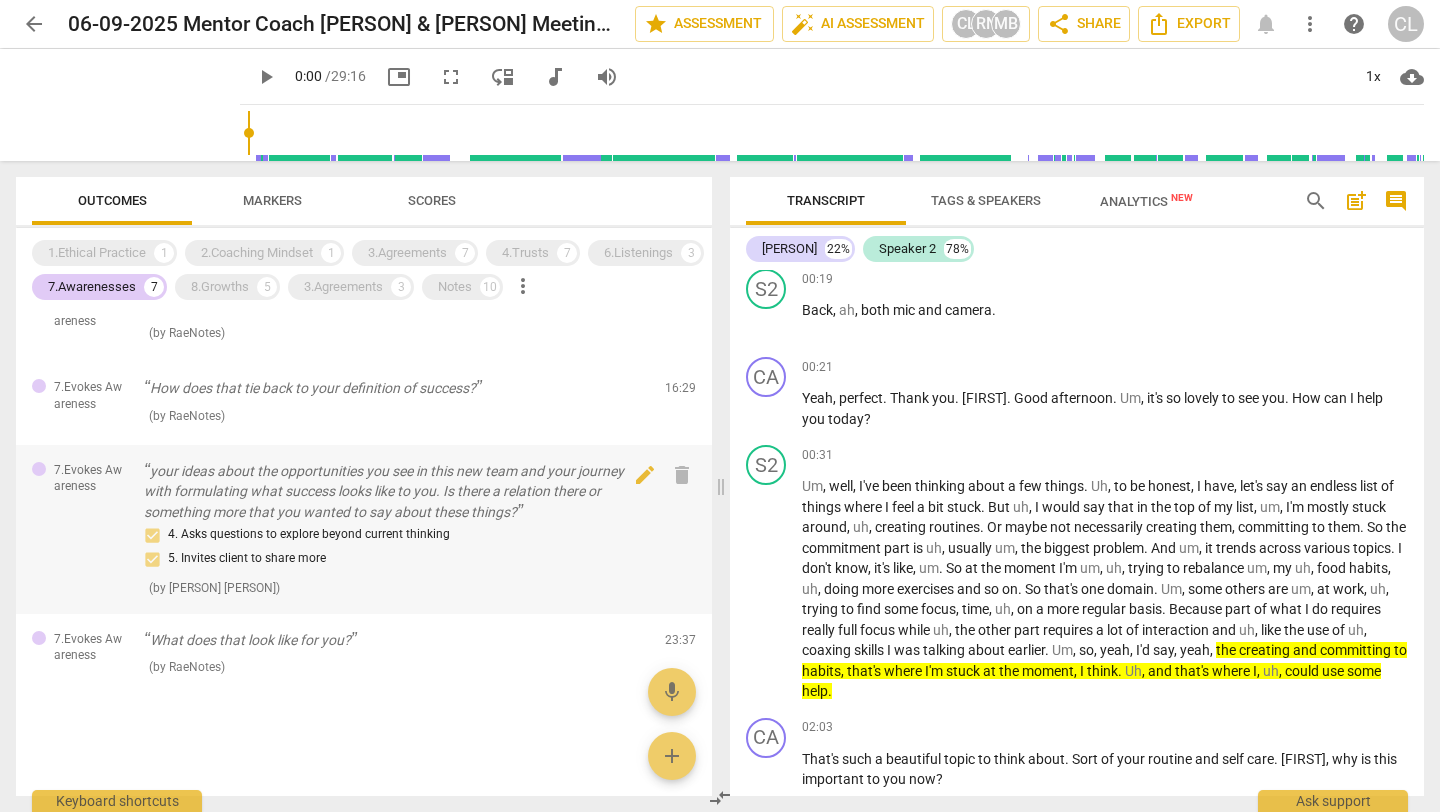 click on "your ideas about the opportunities you see in this new team and your journey with formulating what success looks like to you. Is there a relation there or something more that you wanted to say about these things?" at bounding box center [396, 492] 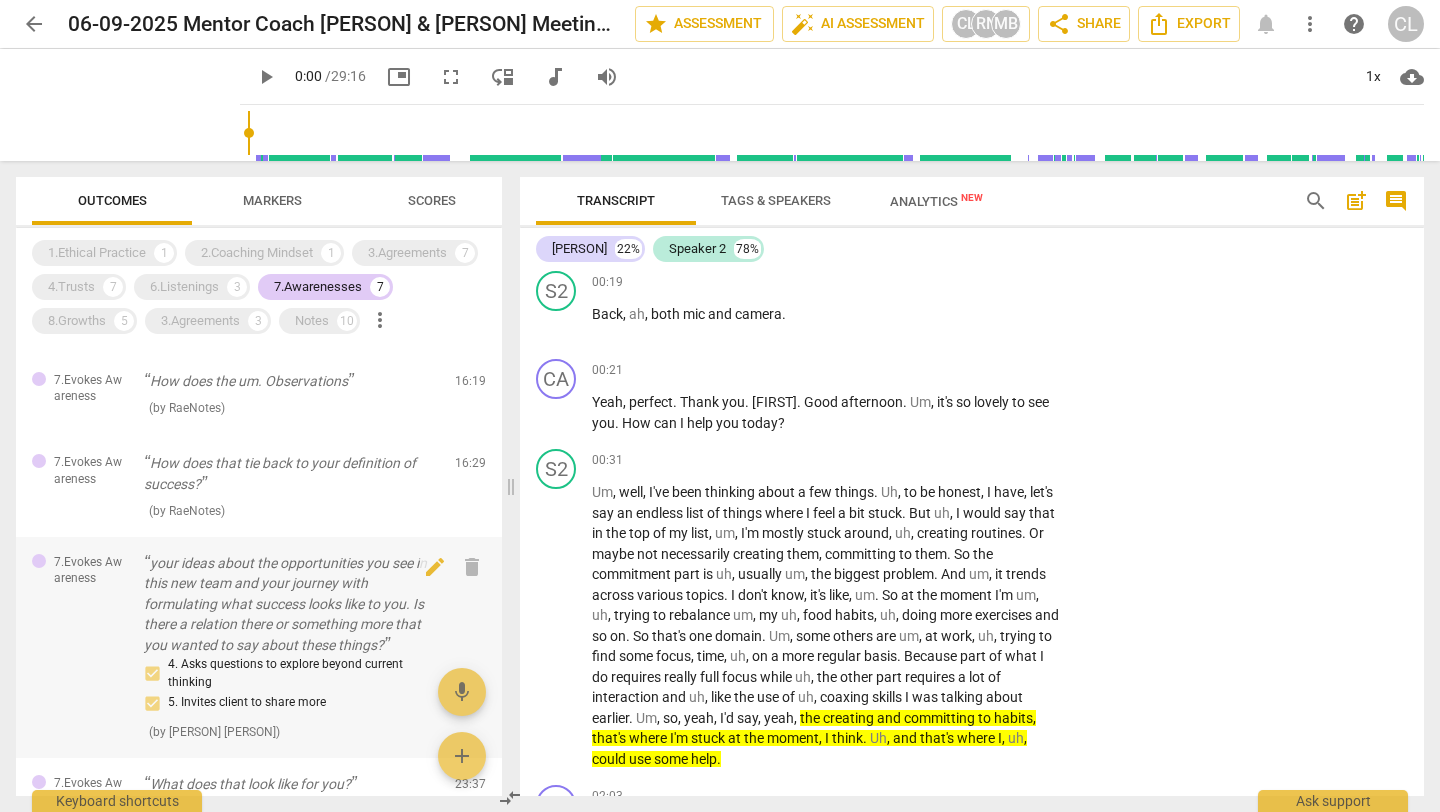 scroll, scrollTop: 5011, scrollLeft: 0, axis: vertical 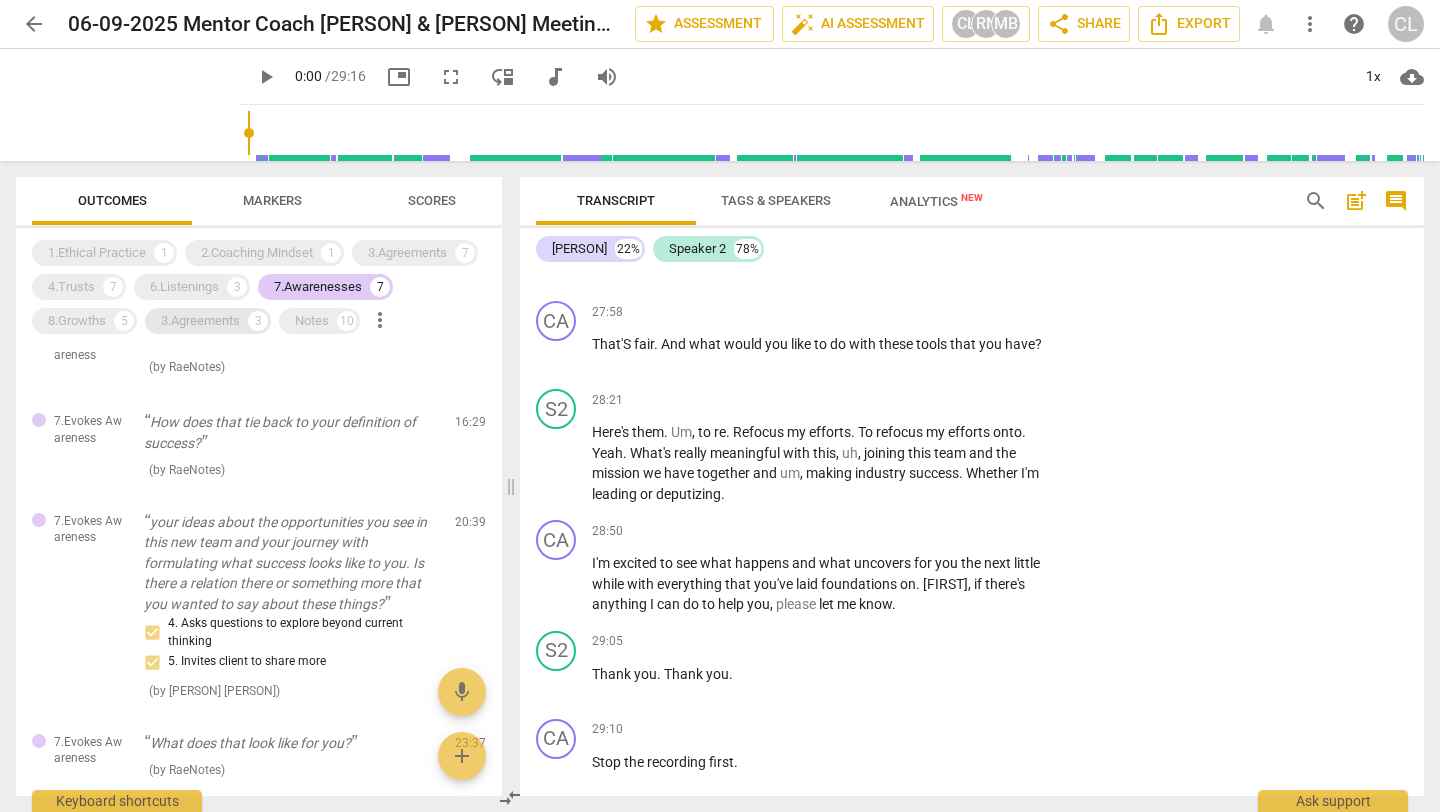 click on "3.Agreements 3" at bounding box center [208, 321] 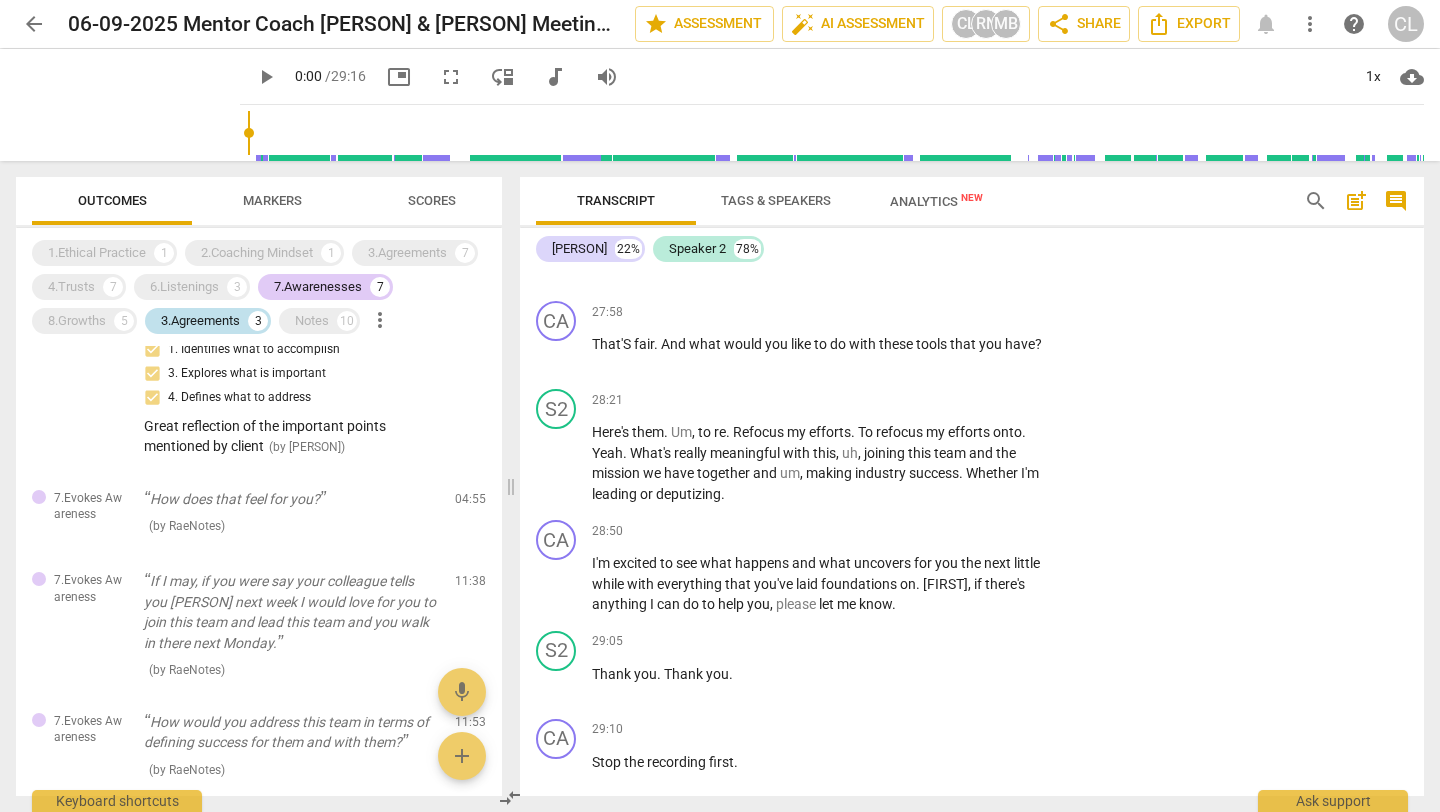 scroll, scrollTop: 857, scrollLeft: 0, axis: vertical 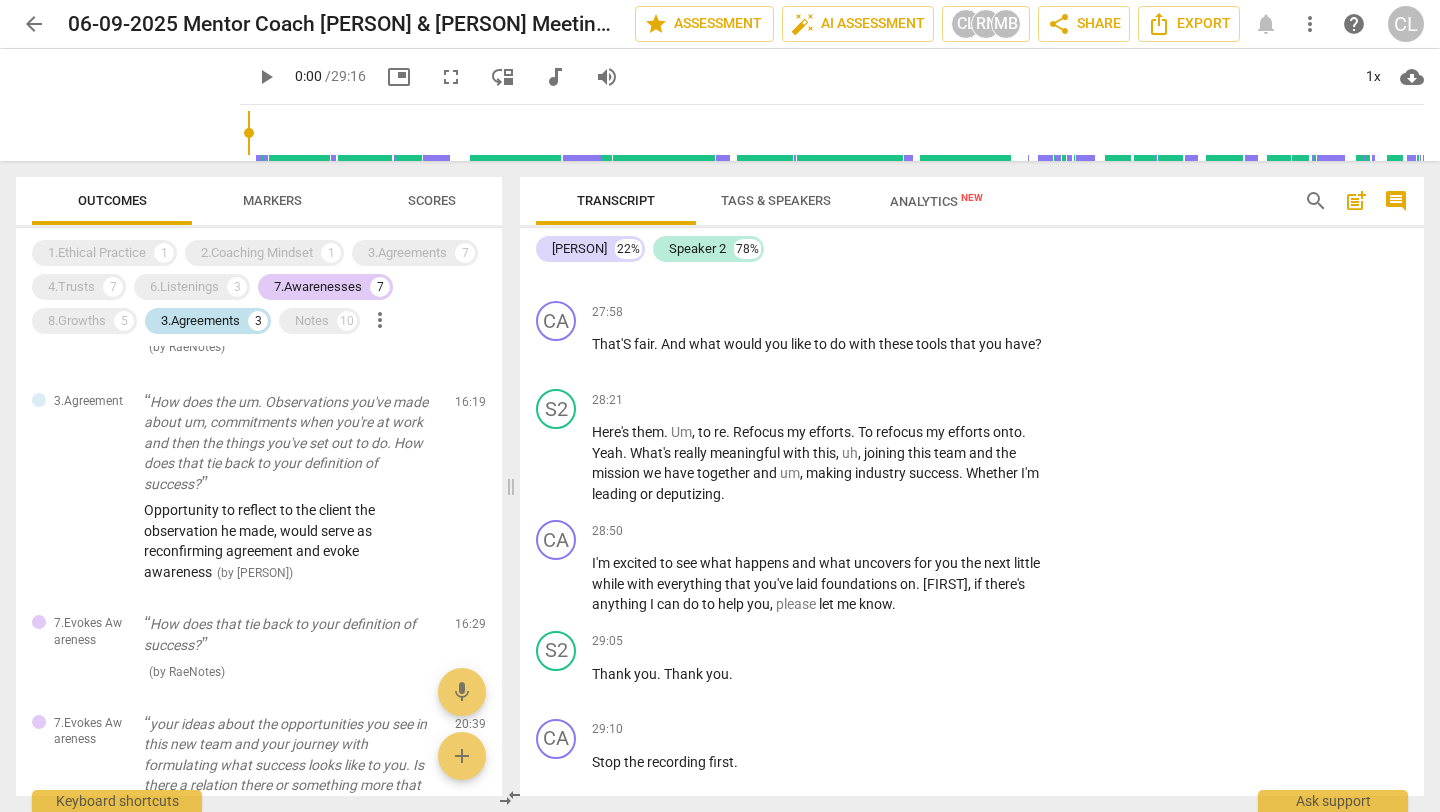 click on "3.Agreements 3" at bounding box center [208, 321] 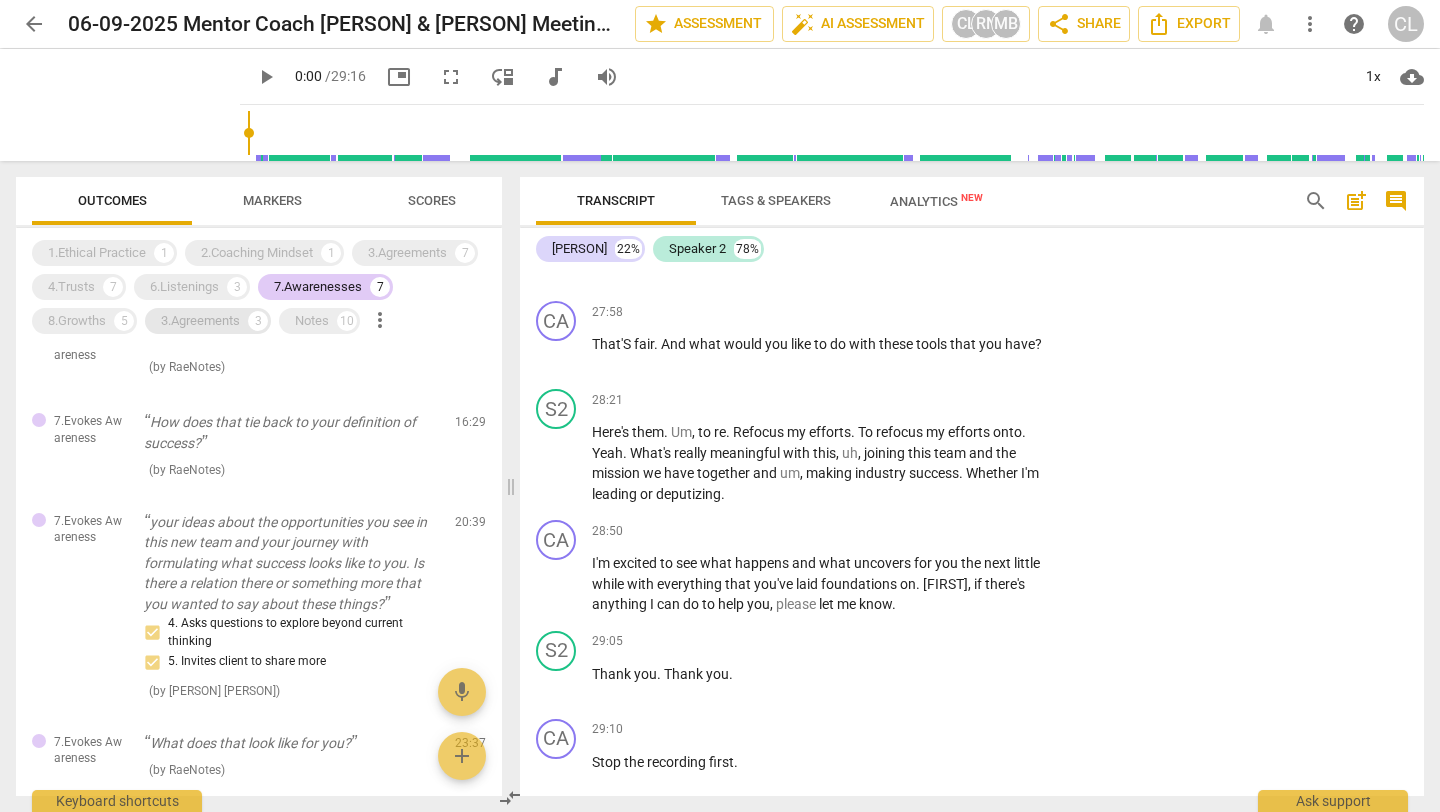 click on "3.Agreements 3" at bounding box center (208, 321) 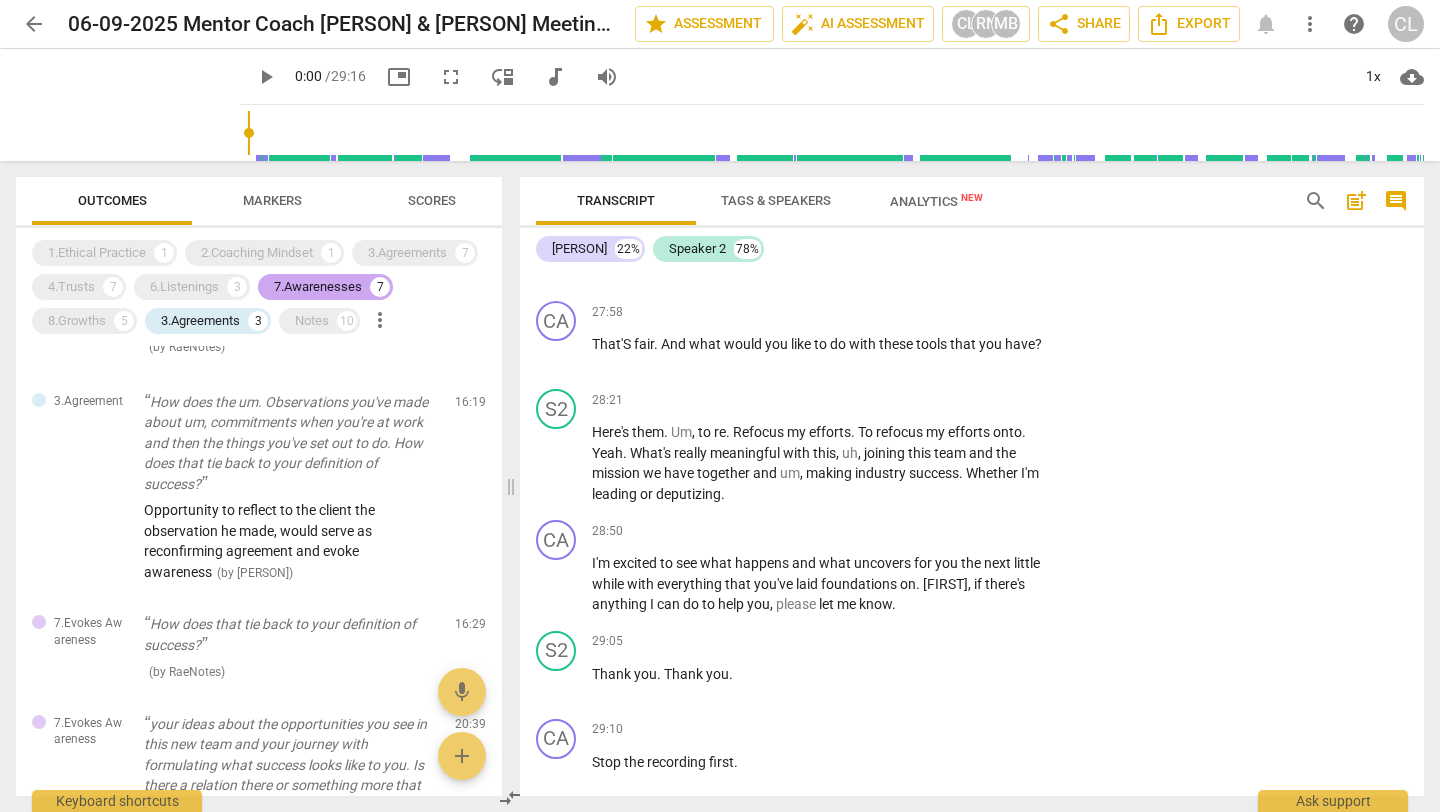 click on "7.Awarenesses 7" at bounding box center [325, 287] 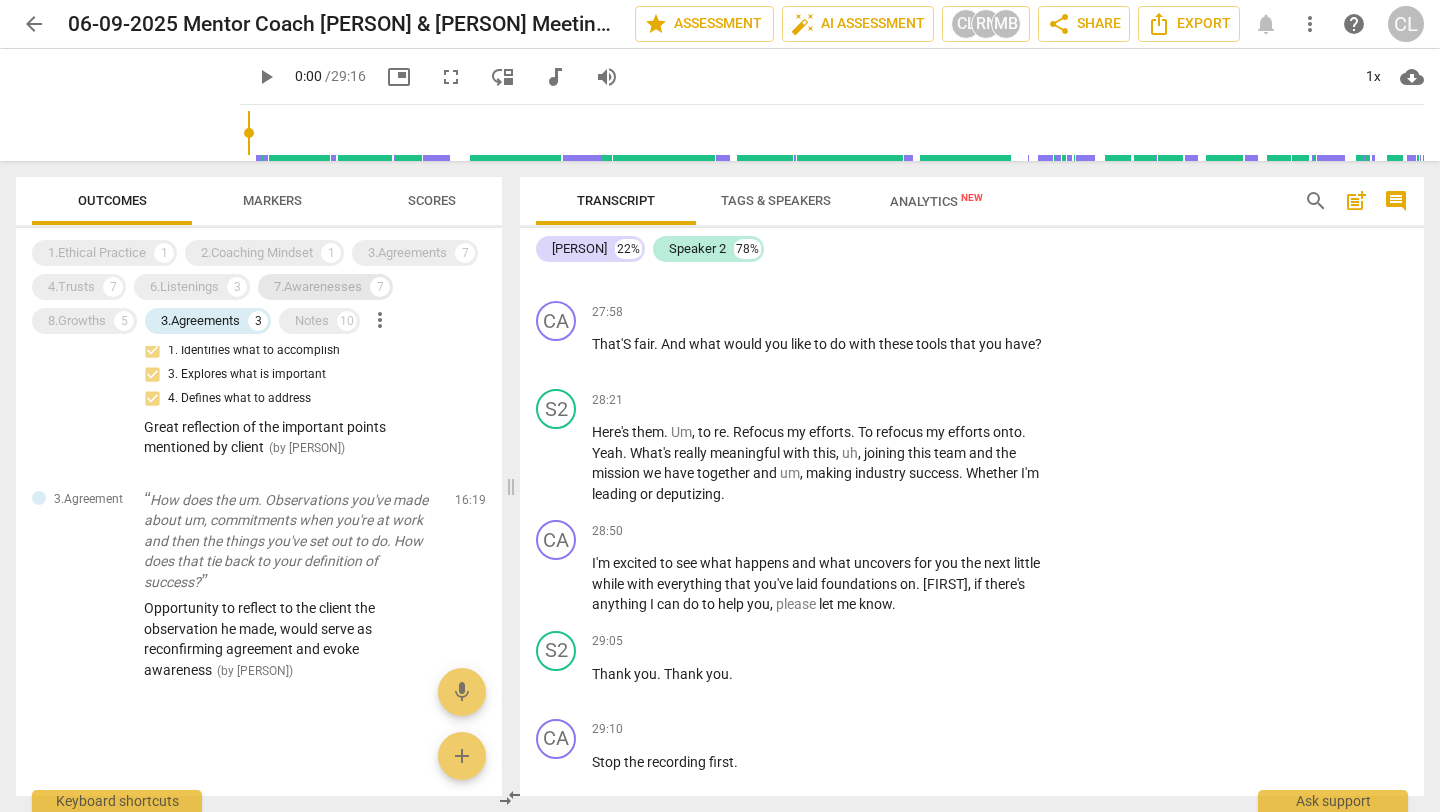 scroll, scrollTop: 374, scrollLeft: 0, axis: vertical 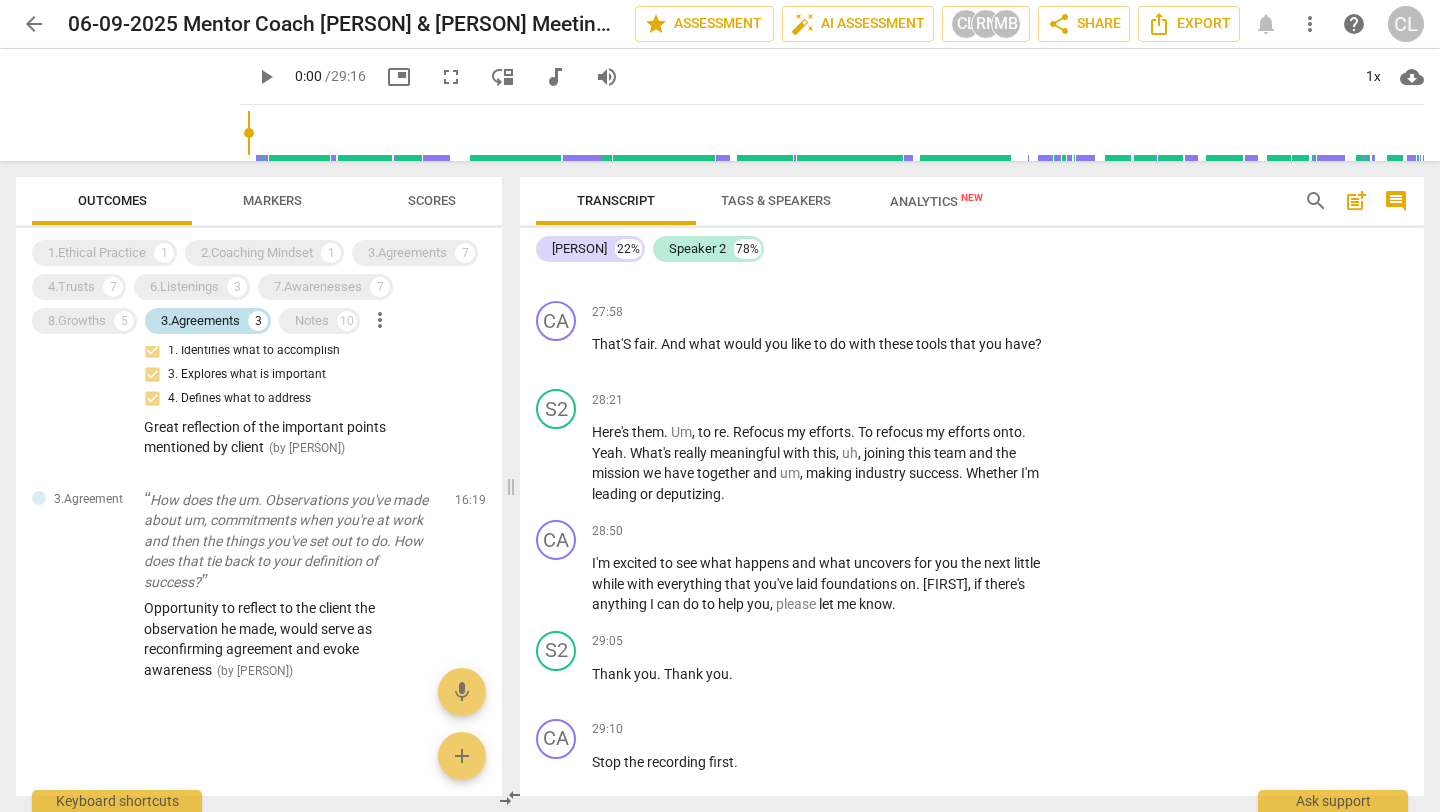 click on "3.Agreements 3" at bounding box center (208, 321) 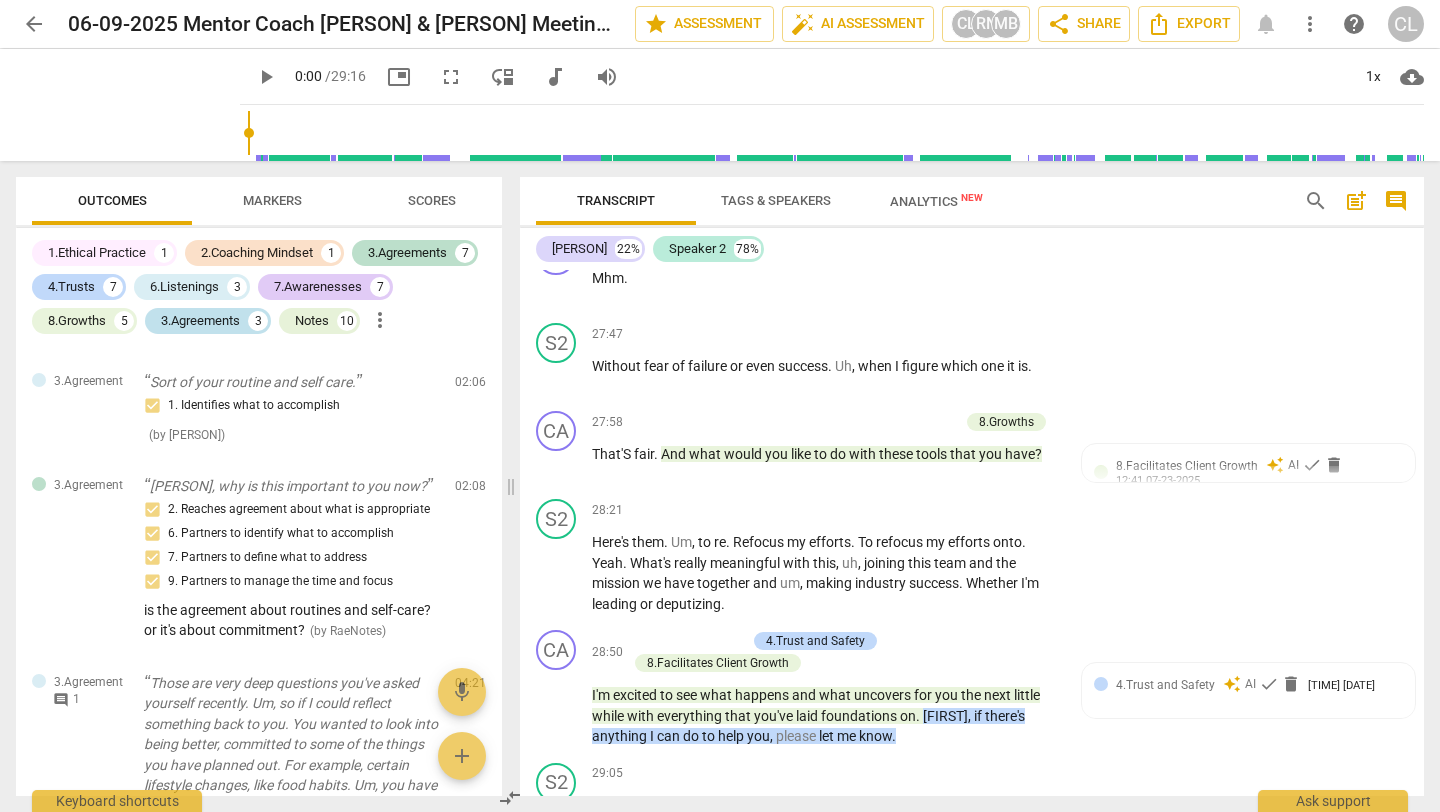 scroll, scrollTop: 4396, scrollLeft: 0, axis: vertical 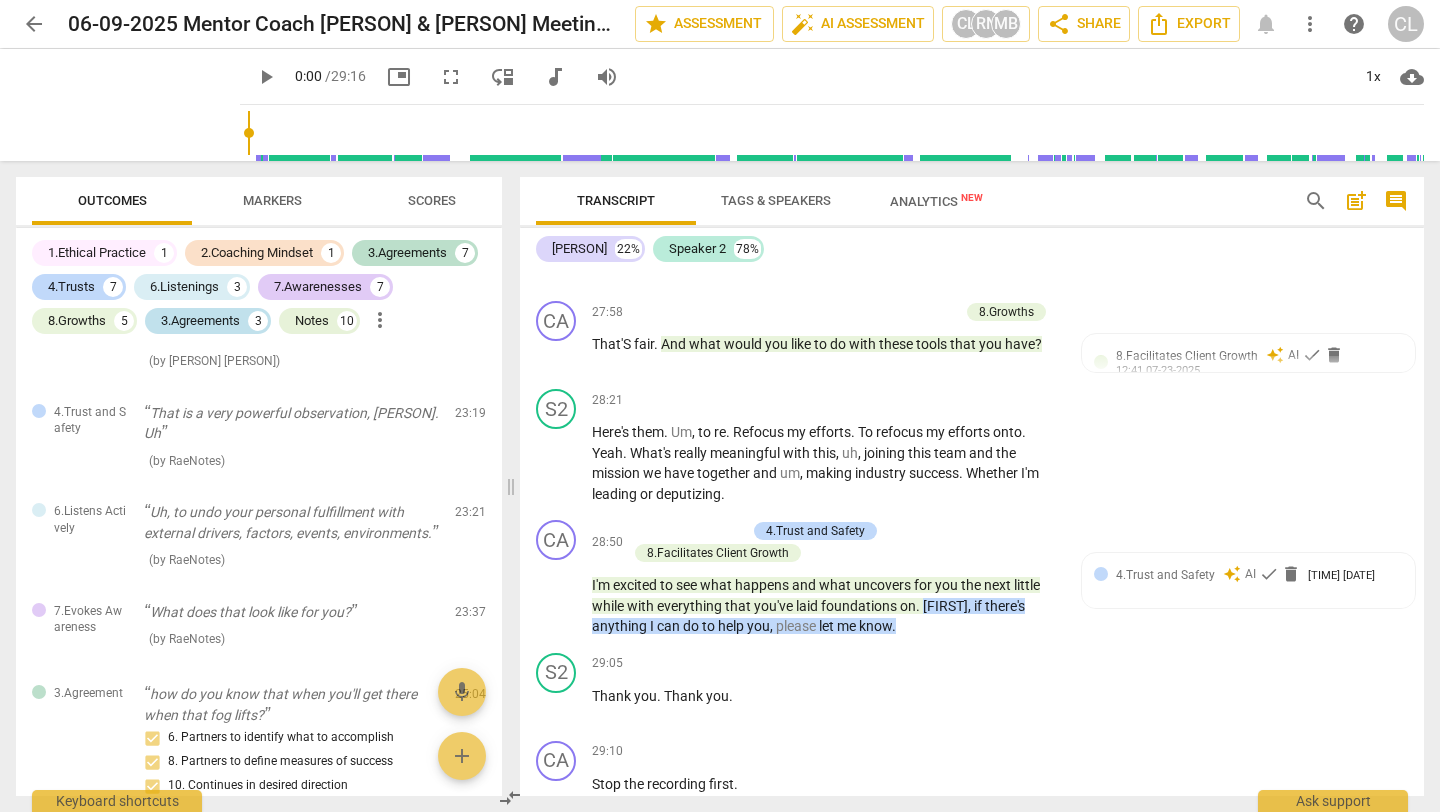 click on "3.Agreements" at bounding box center (200, 321) 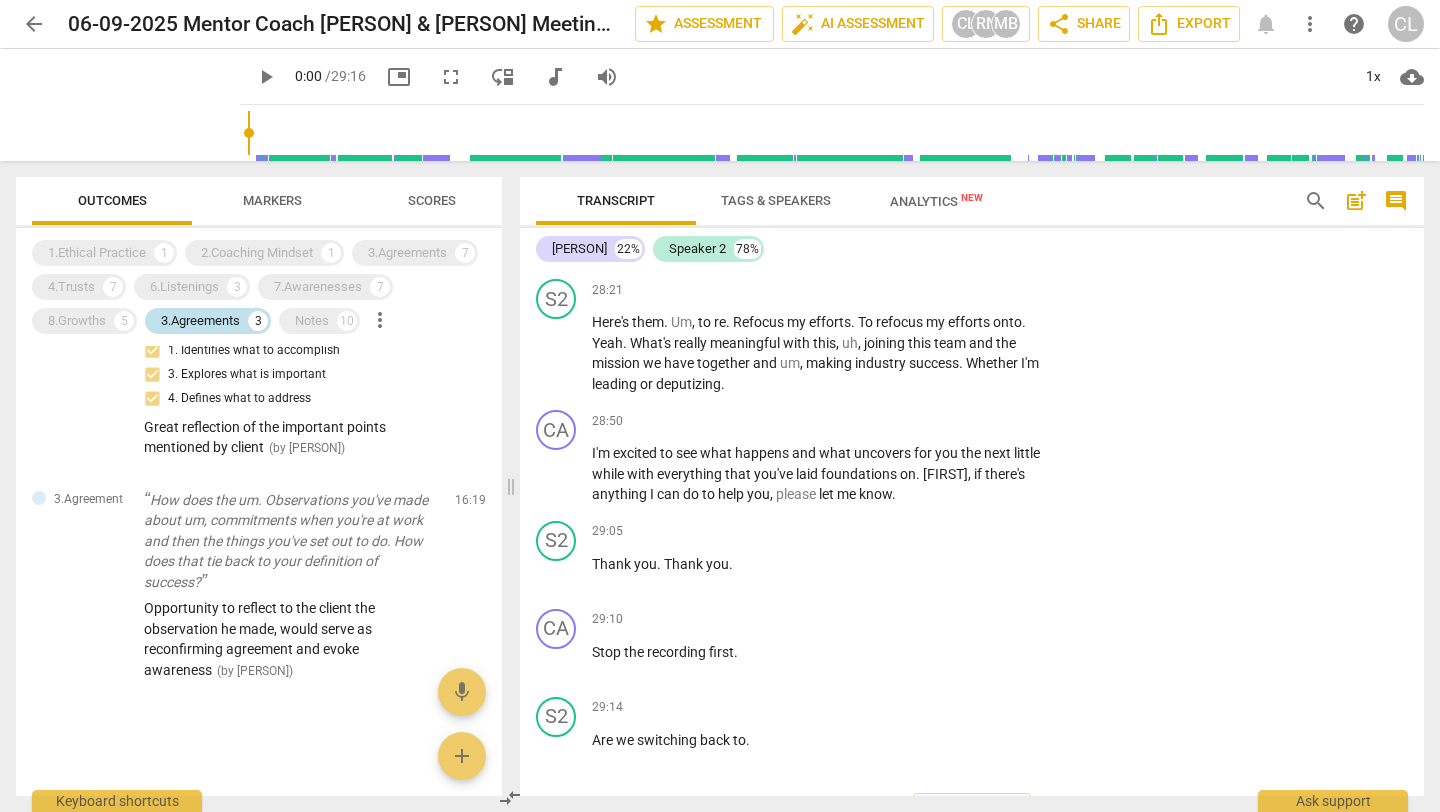 scroll, scrollTop: 374, scrollLeft: 0, axis: vertical 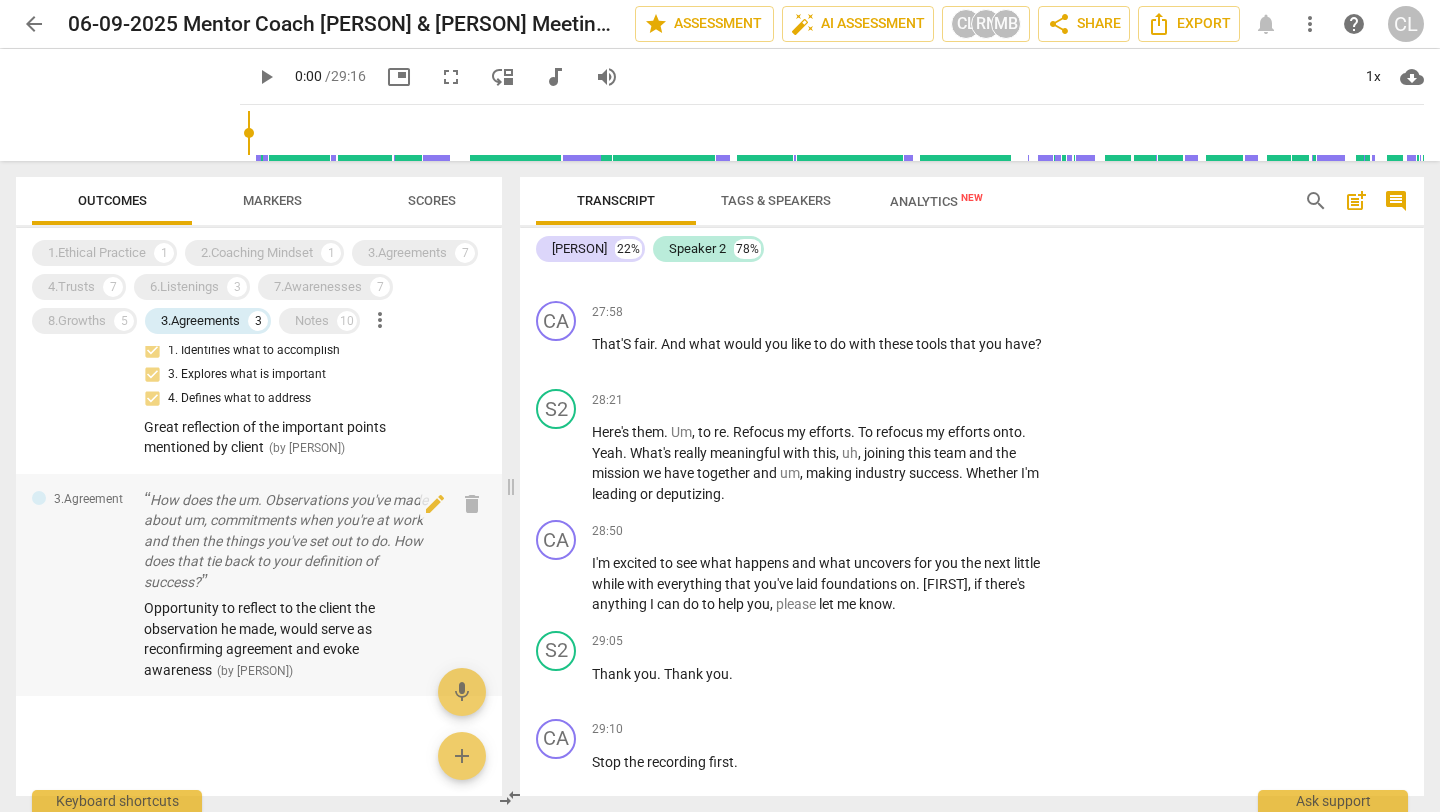click on "How does the um. Observations you've made about um, commitments when you're at work and then the things you've set out to do. How does that tie back to your definition of success?" at bounding box center [291, 541] 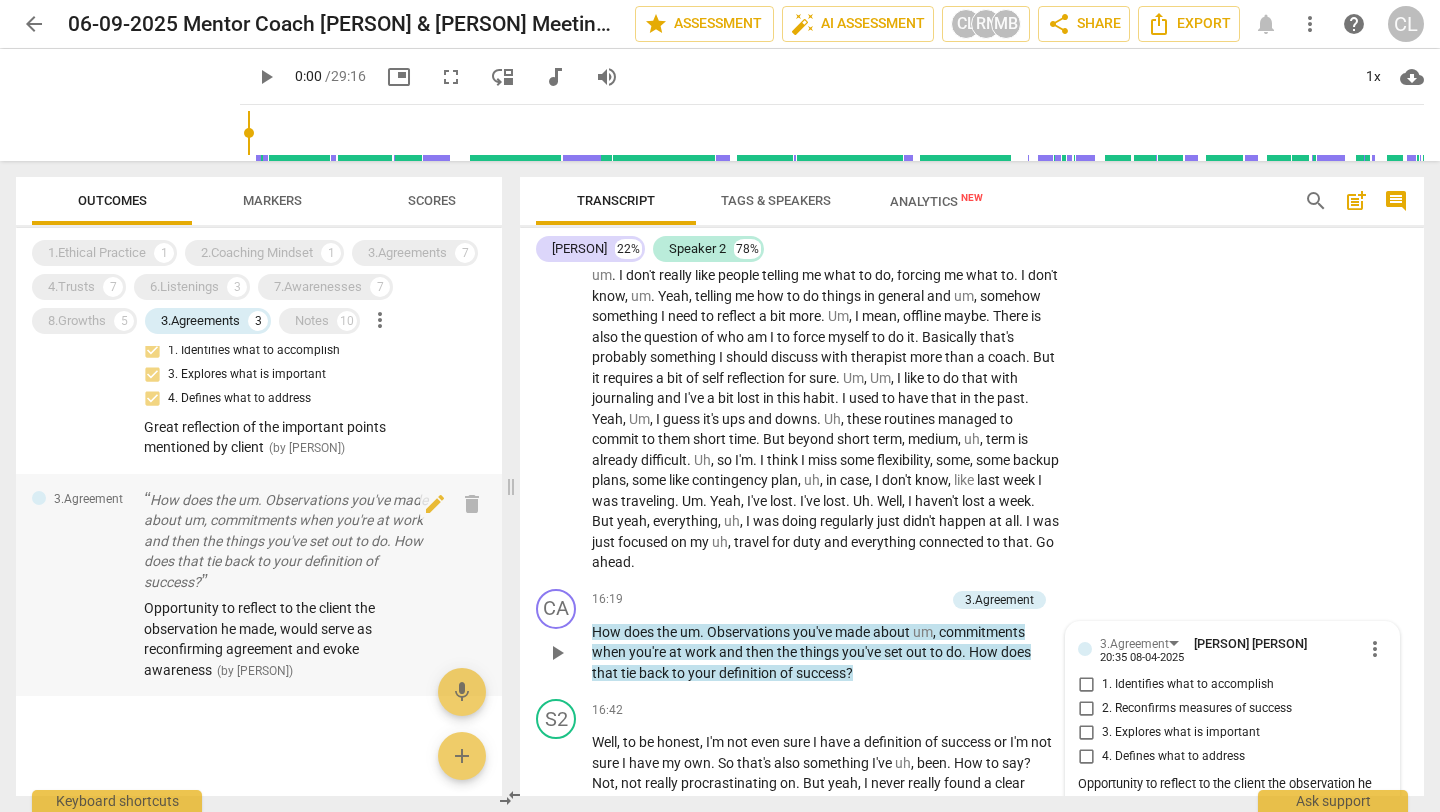 scroll, scrollTop: 3393, scrollLeft: 0, axis: vertical 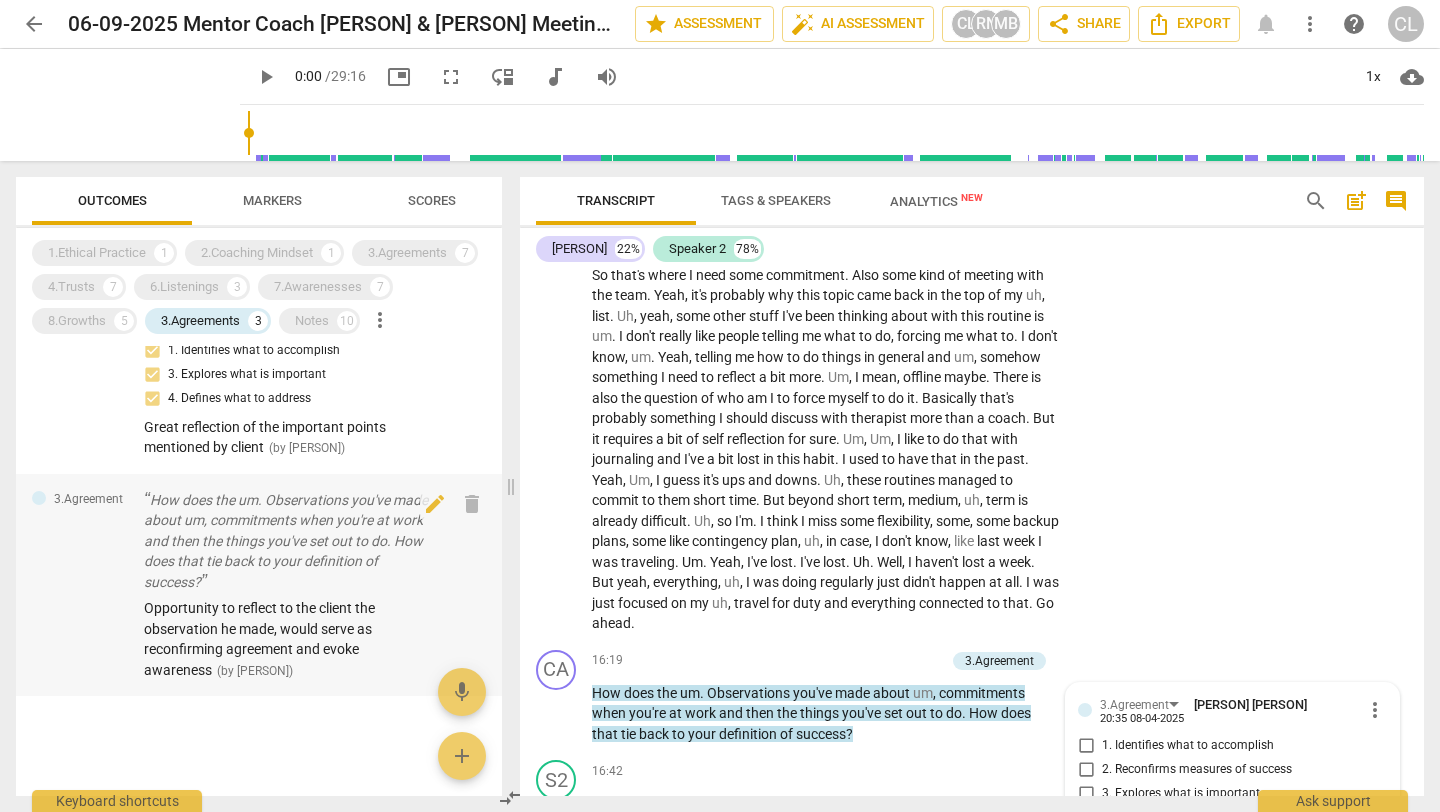 click on "How does the um. Observations you've made about um, commitments when you're at work and then the things you've set out to do. How does that tie back to your definition of success?" at bounding box center [291, 541] 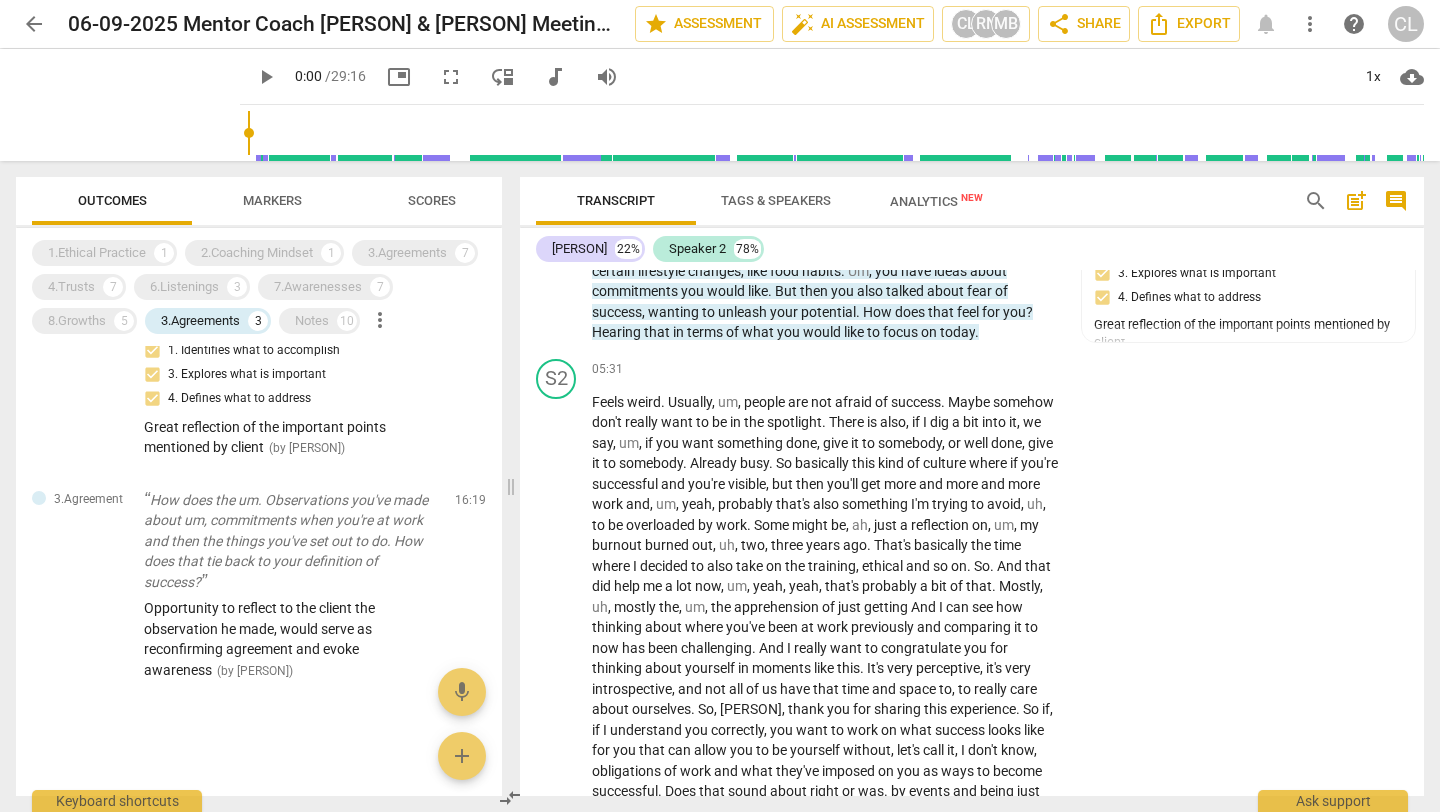 scroll, scrollTop: 1243, scrollLeft: 0, axis: vertical 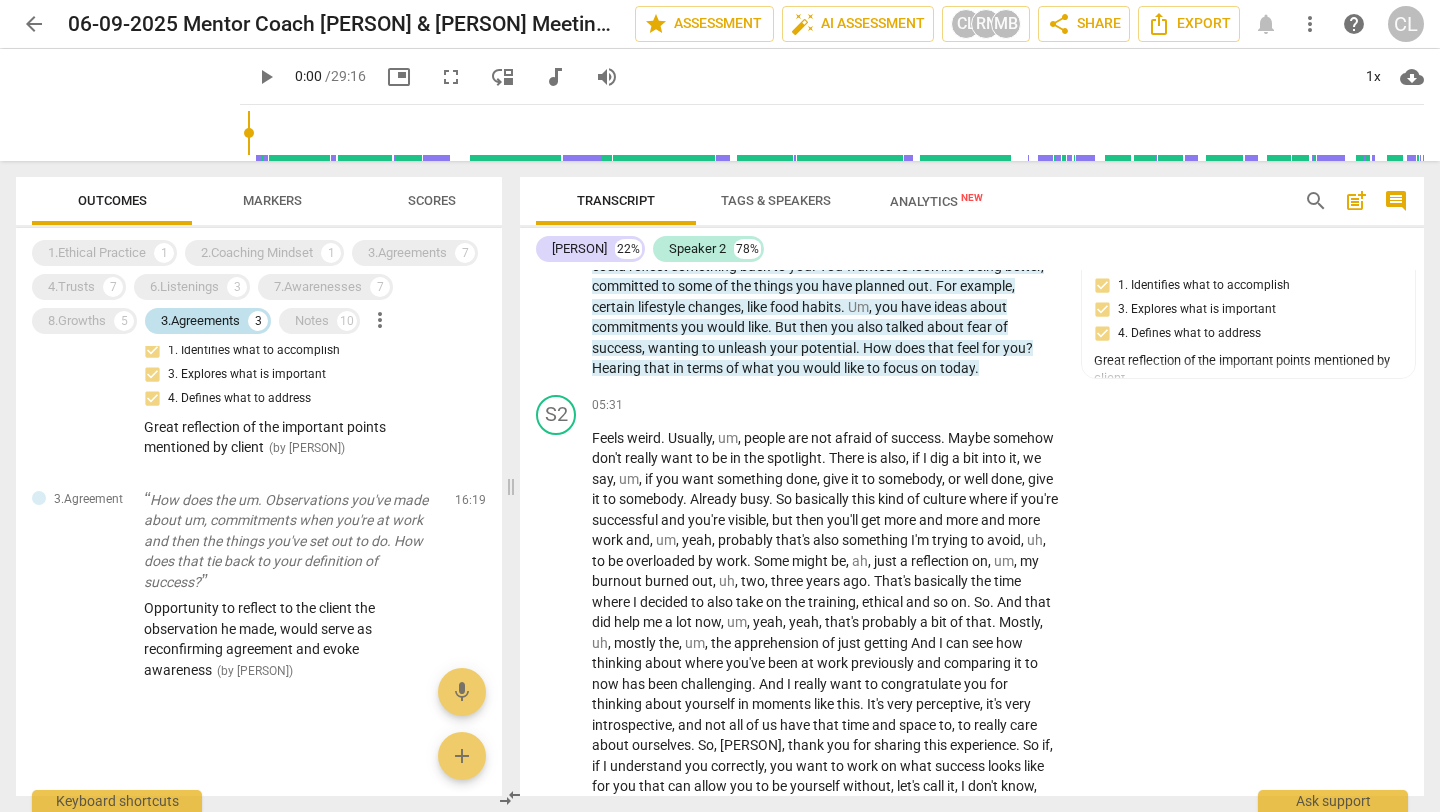 click on "3.Agreements" at bounding box center [200, 321] 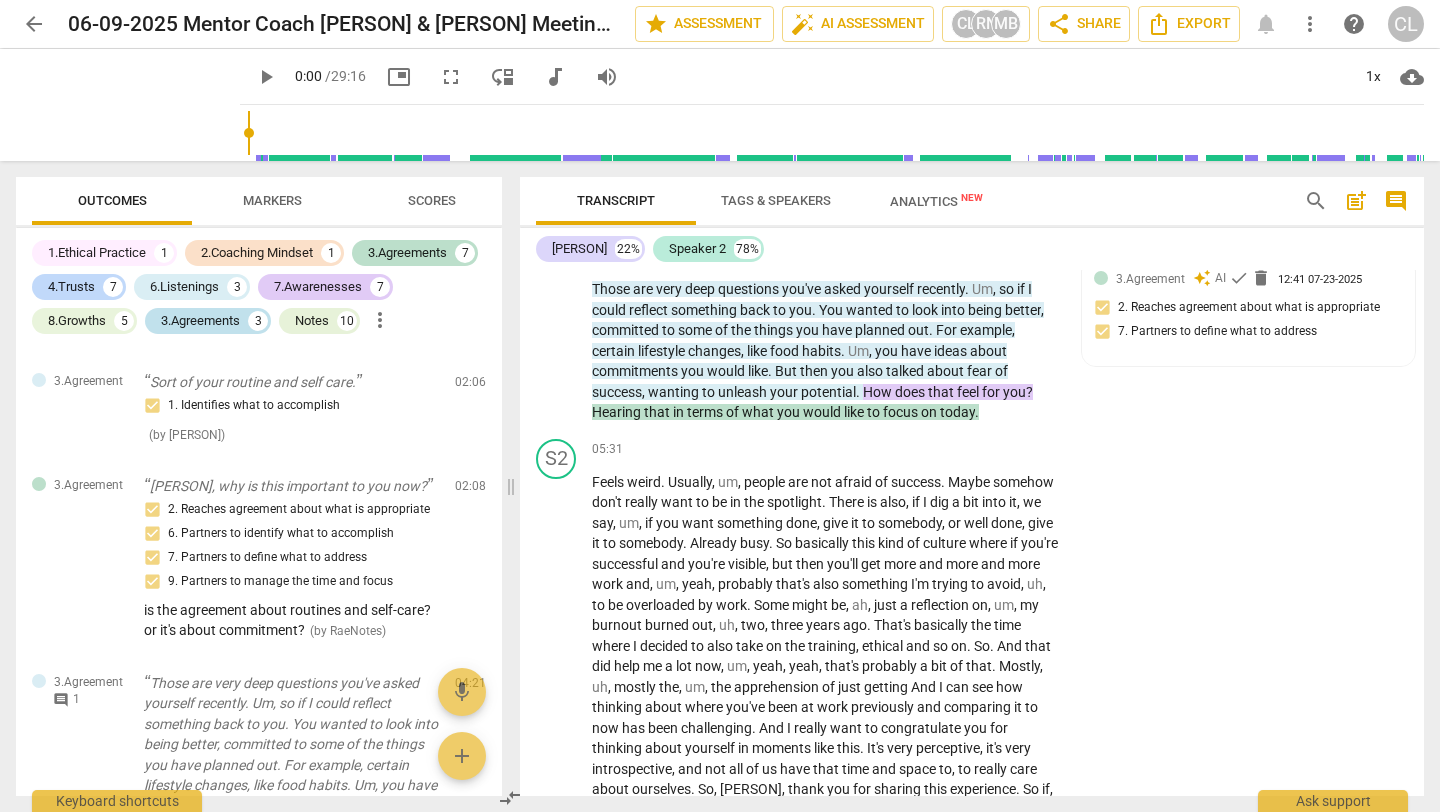 scroll, scrollTop: 966, scrollLeft: 0, axis: vertical 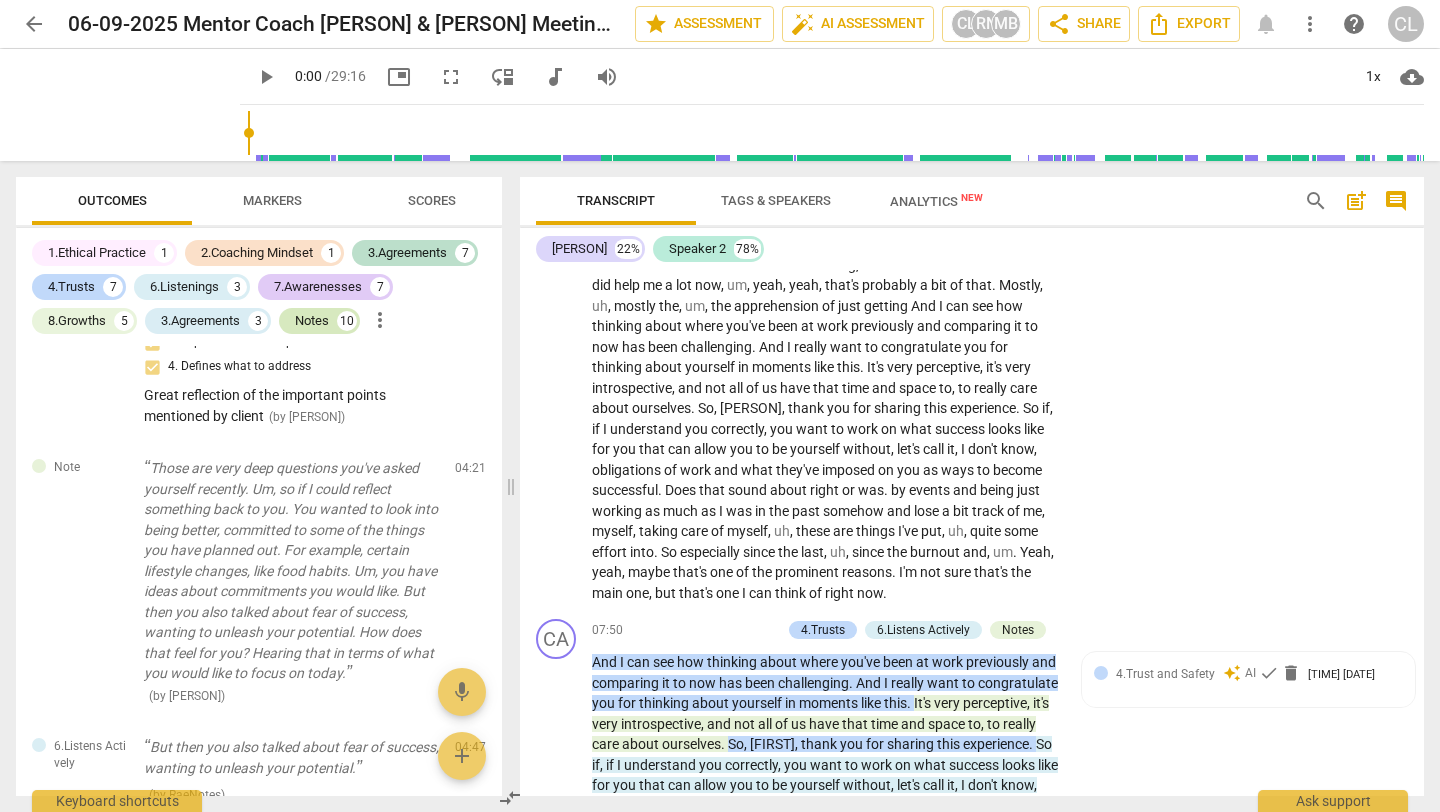 click on "Notes" at bounding box center [312, 321] 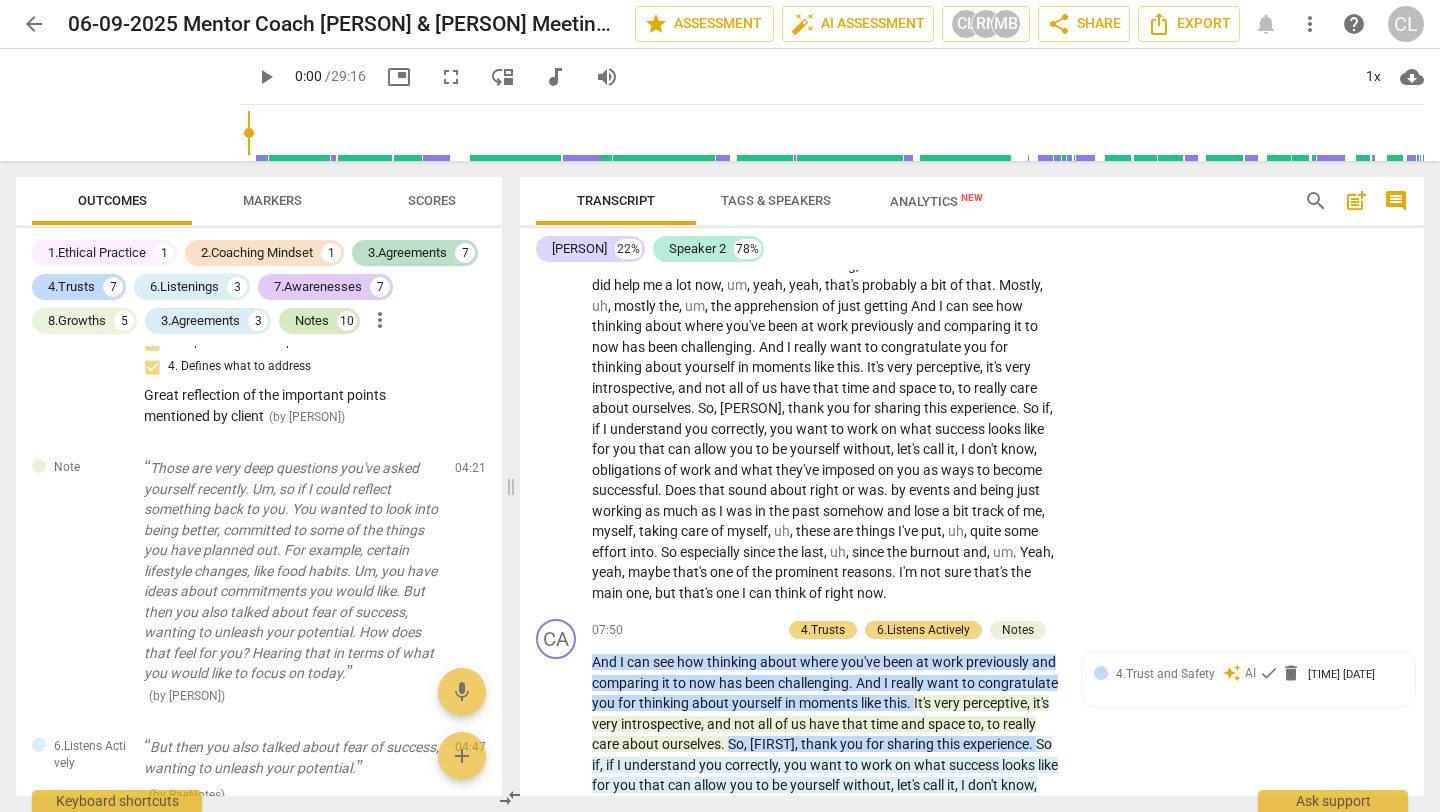 scroll, scrollTop: 0, scrollLeft: 0, axis: both 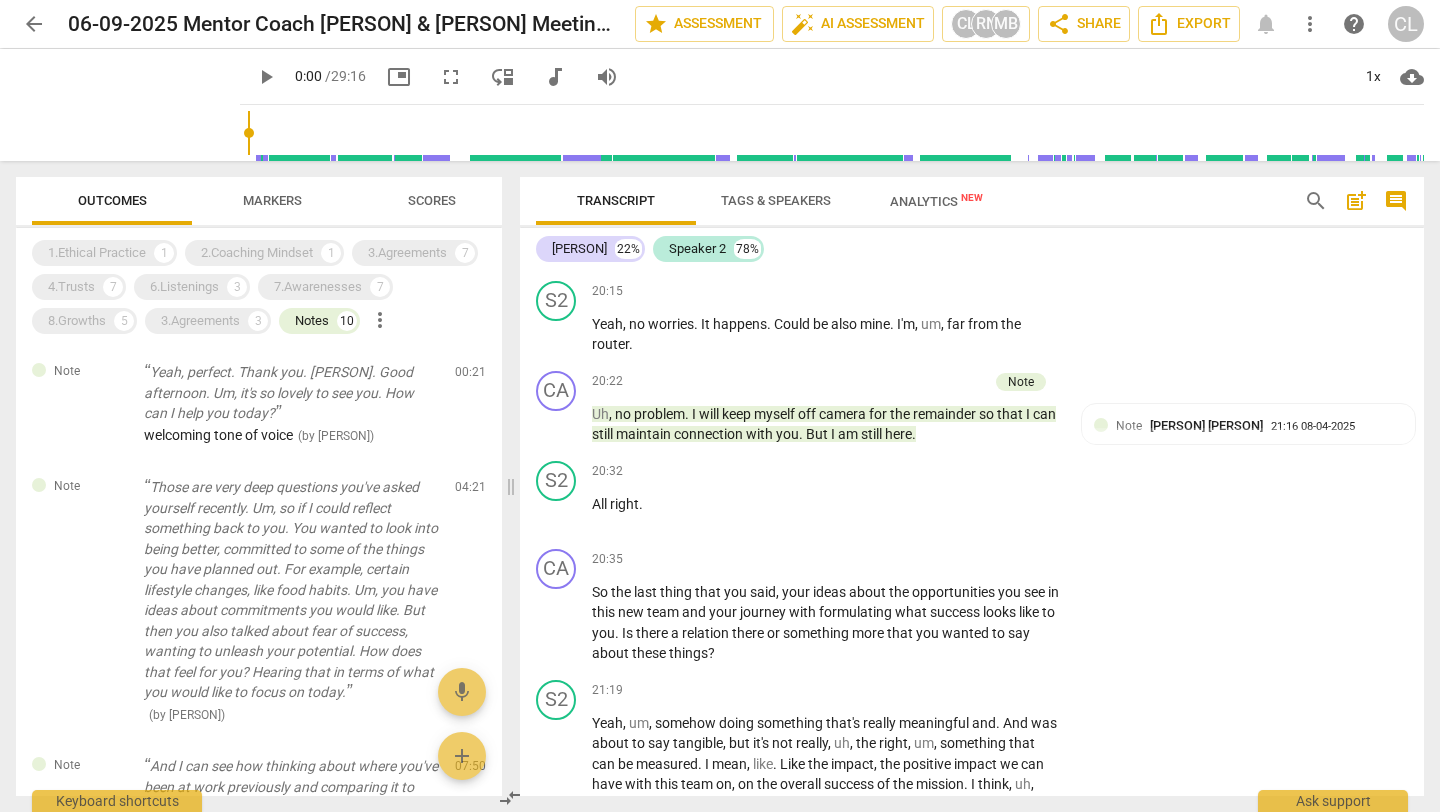 click on "arrow_back" at bounding box center (34, 24) 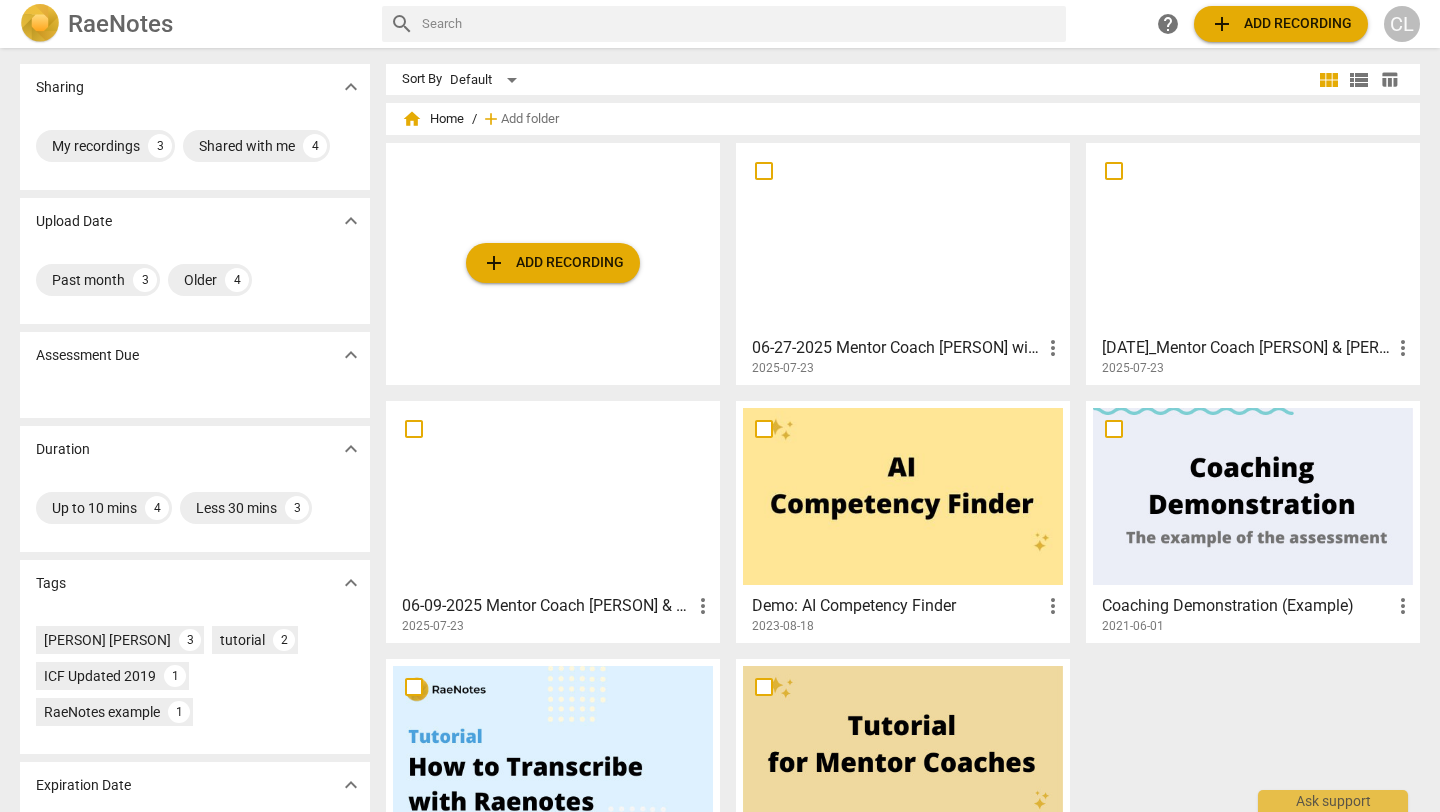 click at bounding box center (1253, 238) 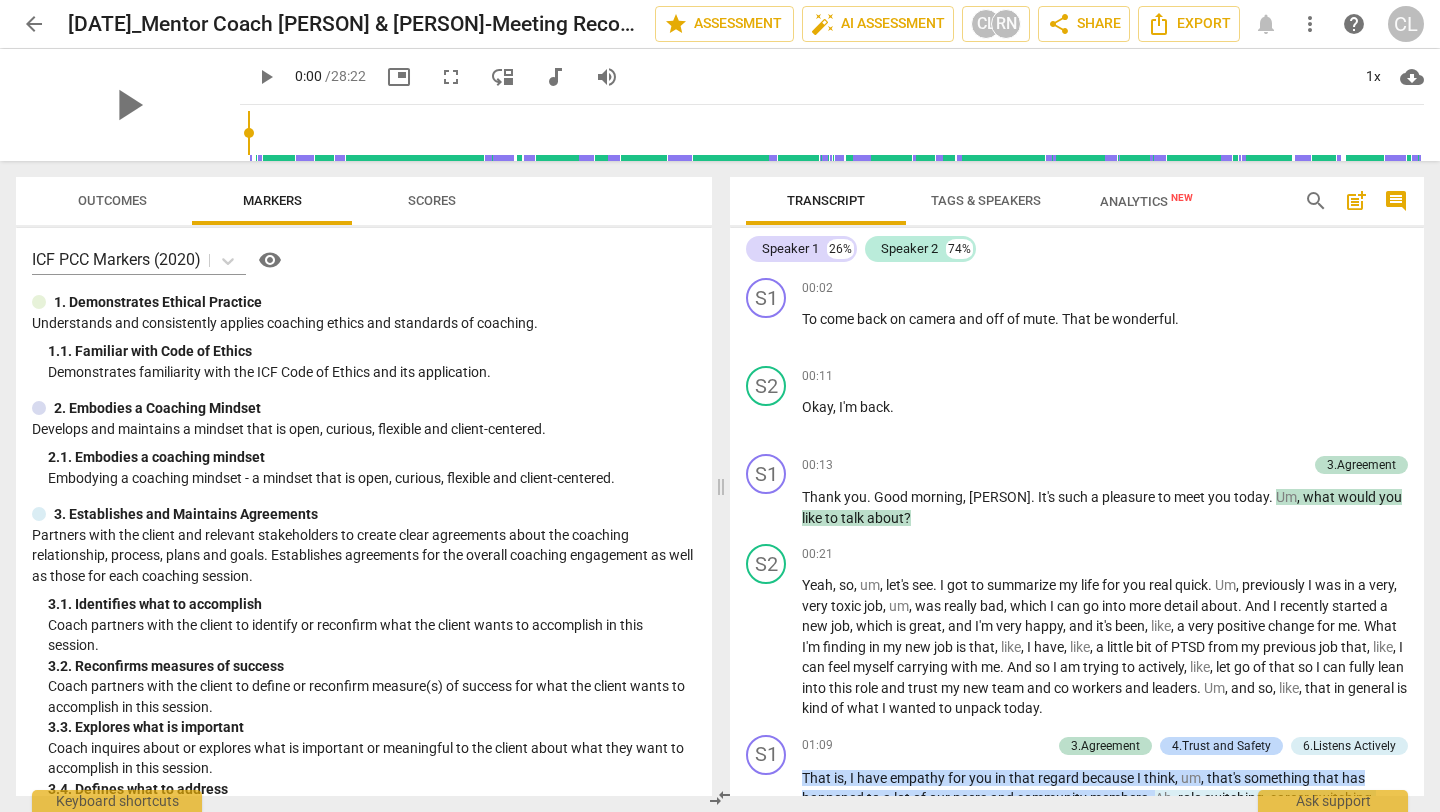 click on "Outcomes" at bounding box center (112, 201) 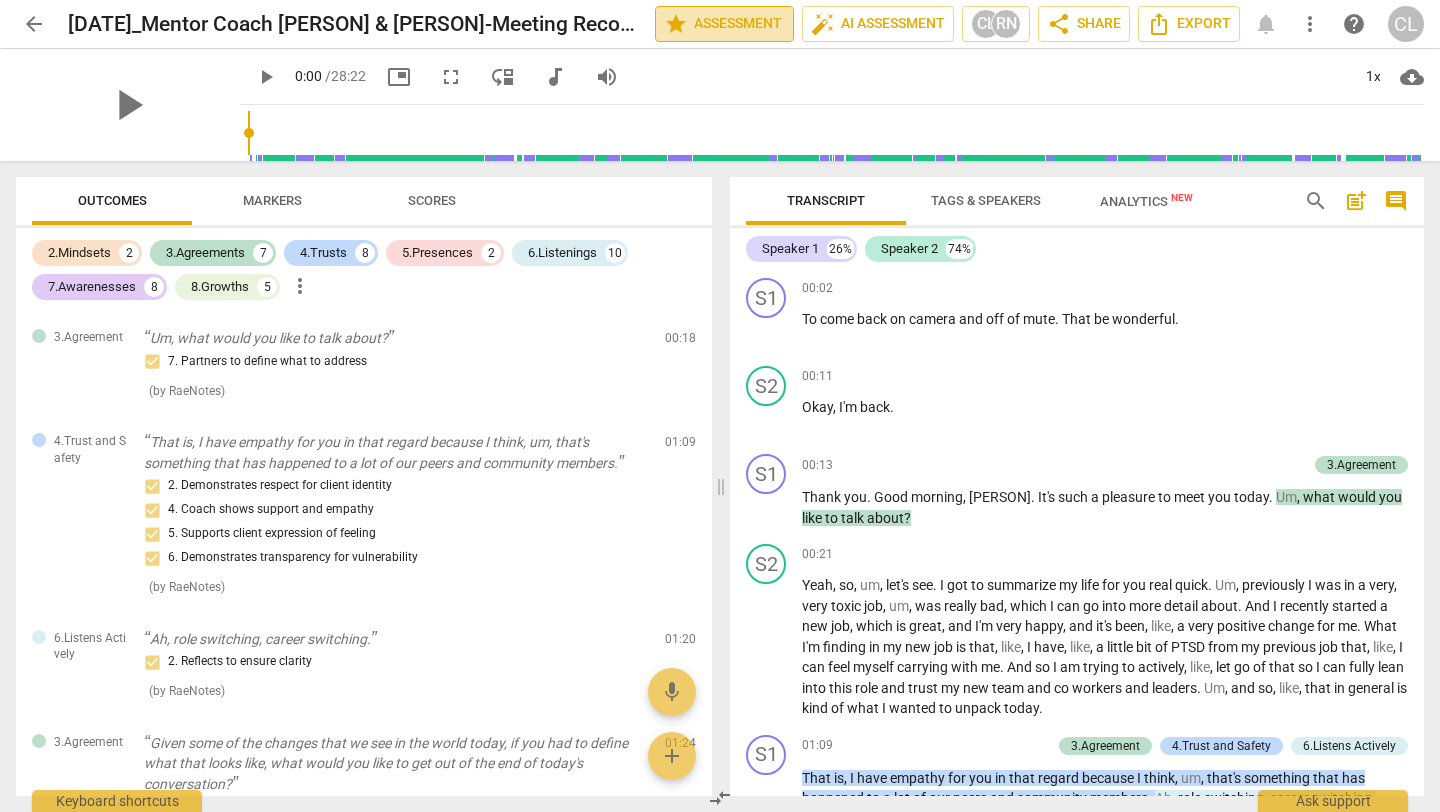 click on "star    Assessment" at bounding box center (724, 24) 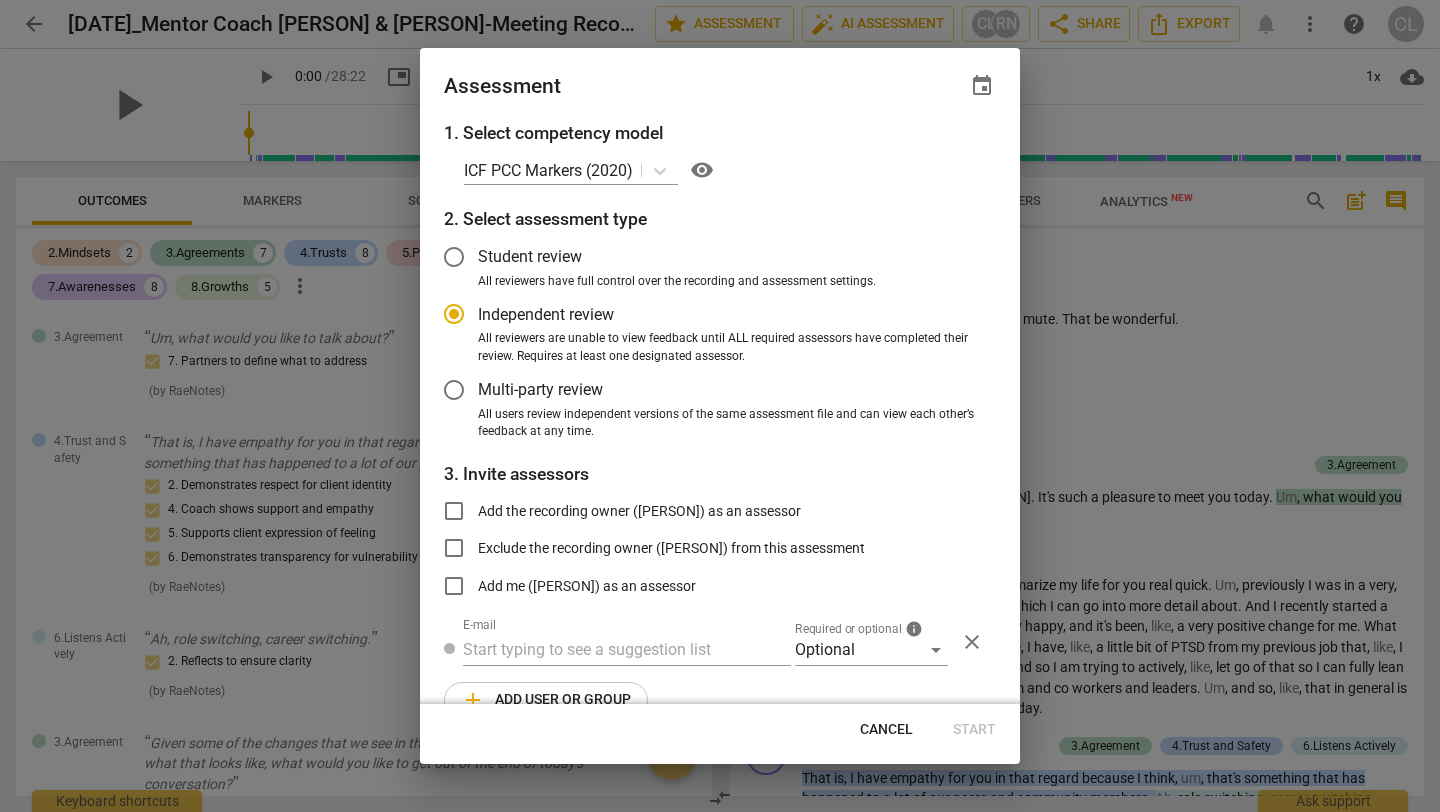 click at bounding box center (720, 406) 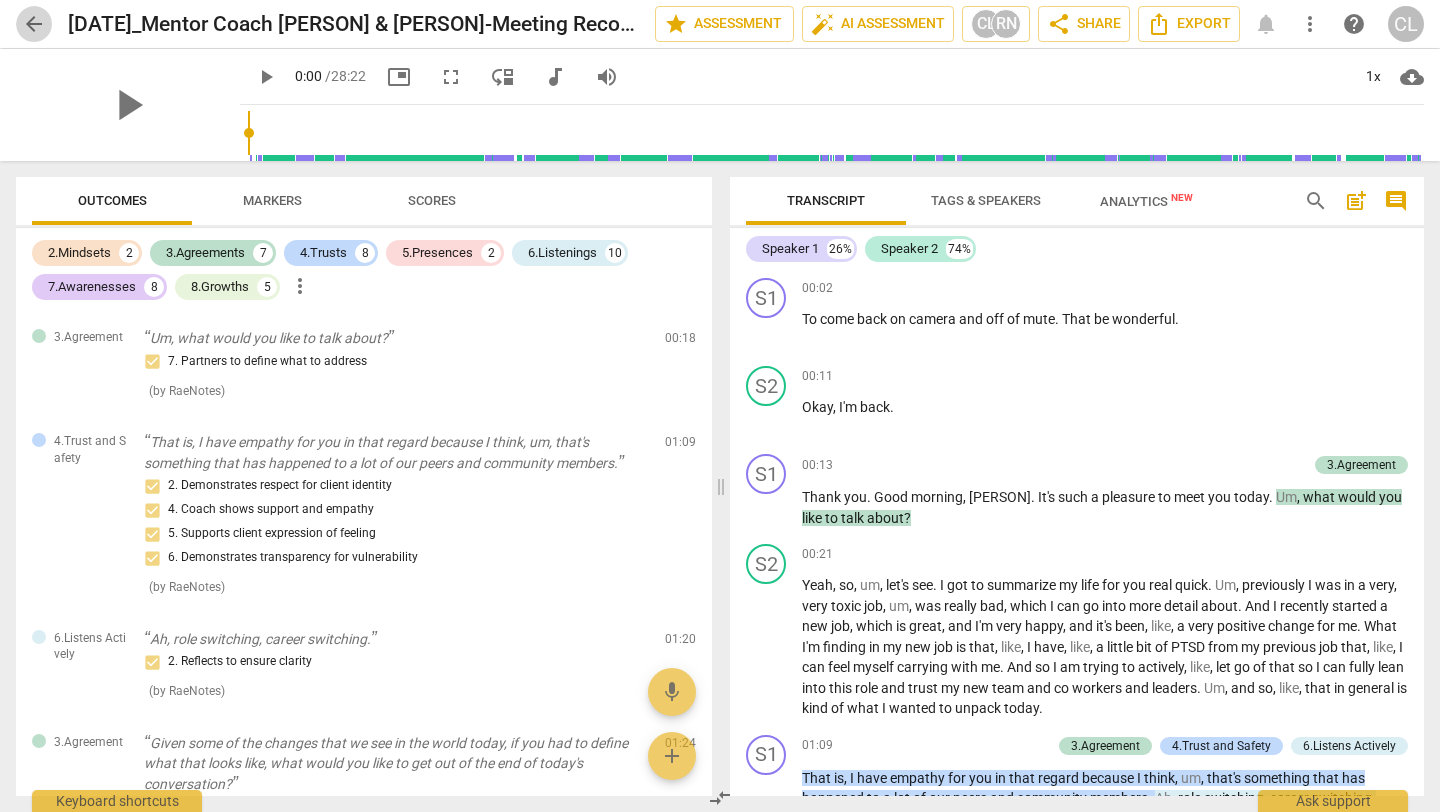 click on "arrow_back" at bounding box center [34, 24] 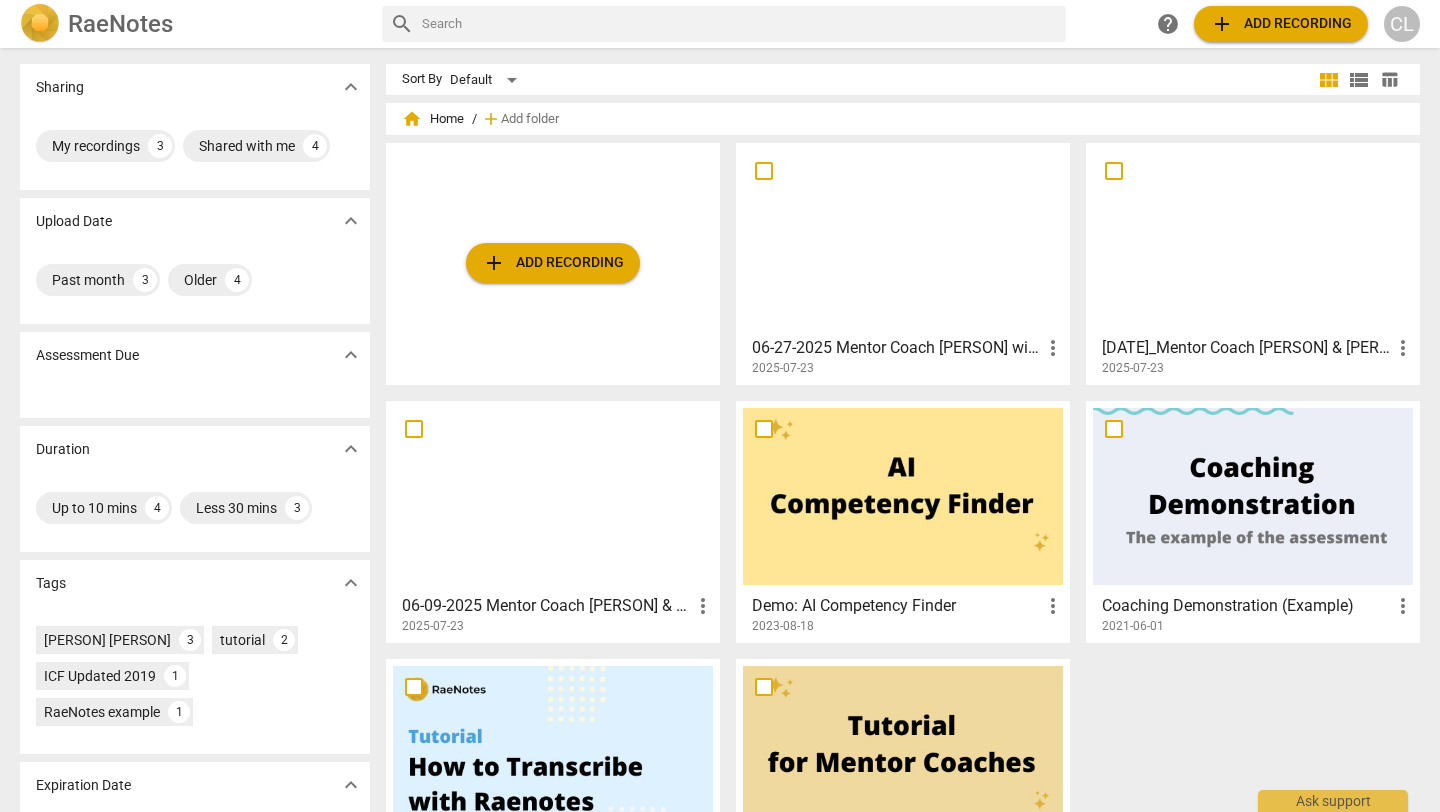 click at bounding box center (903, 238) 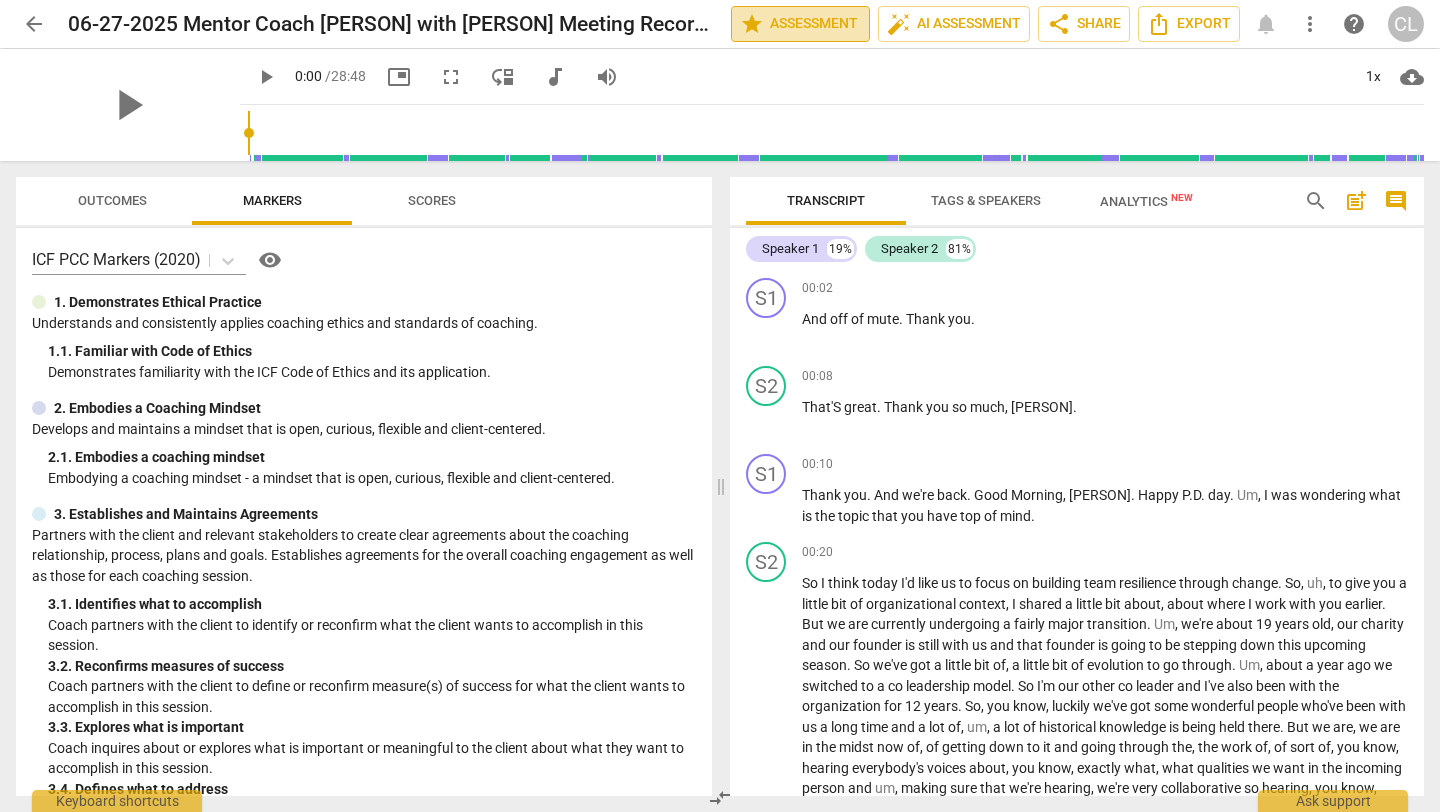 click on "star    Assessment" at bounding box center [800, 24] 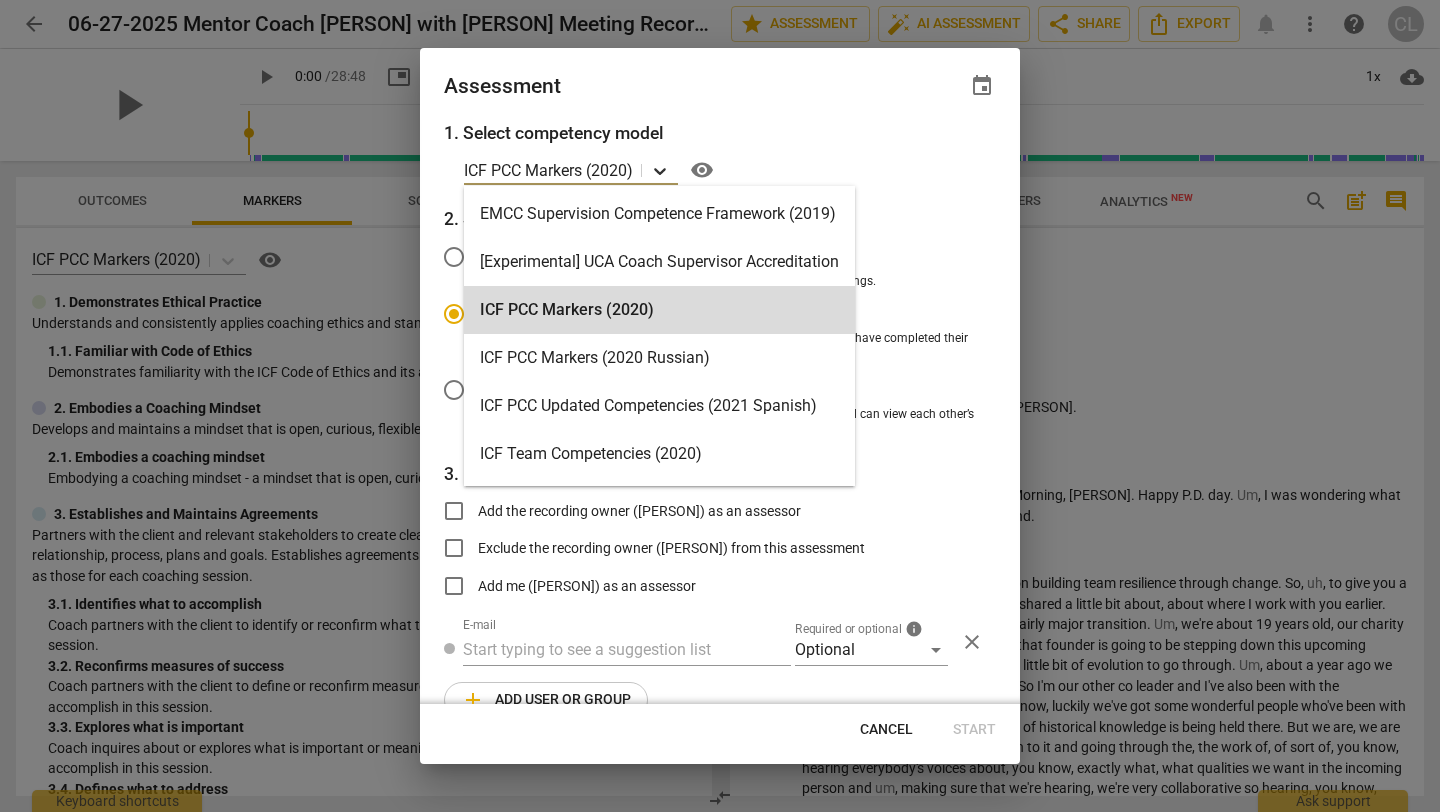 click 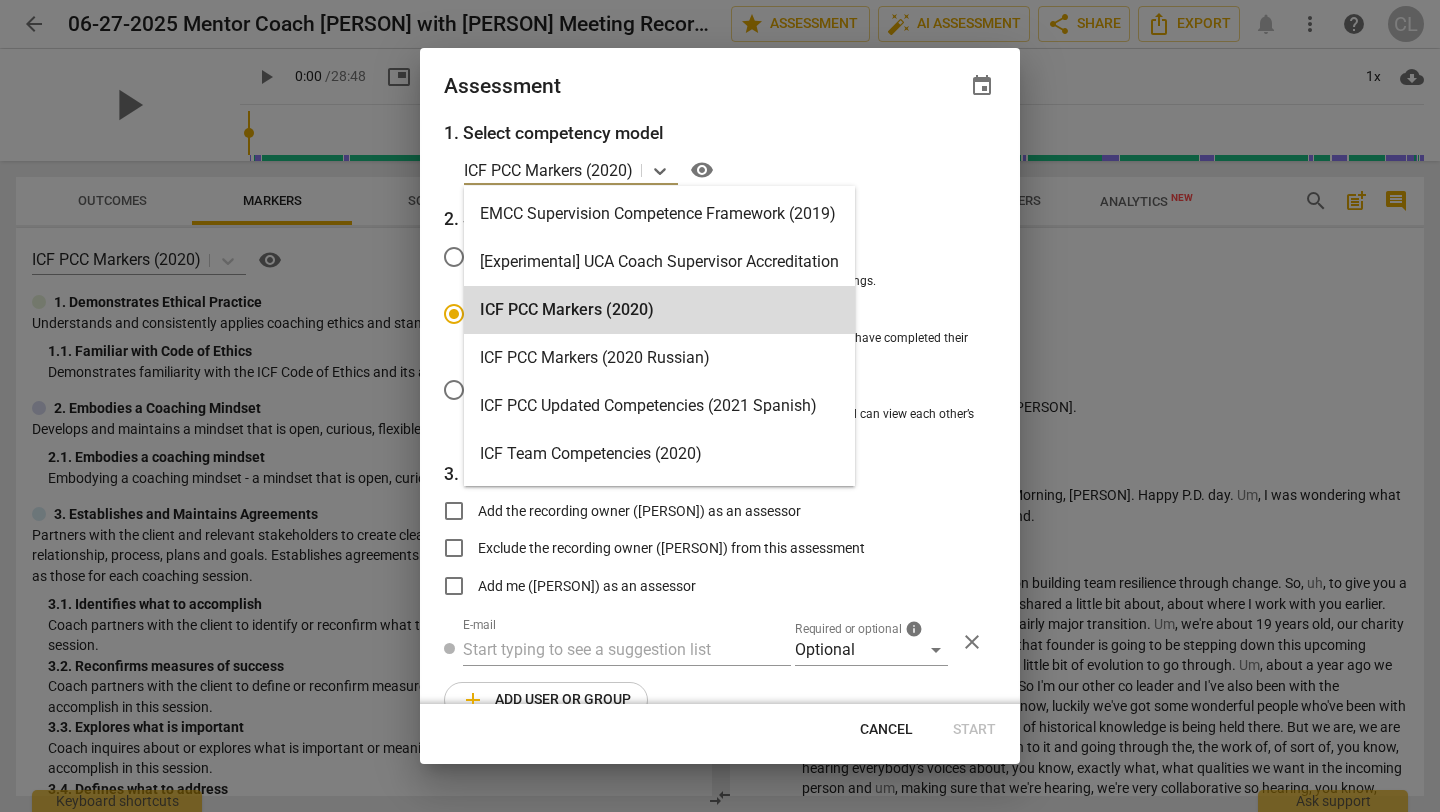 click at bounding box center (720, 406) 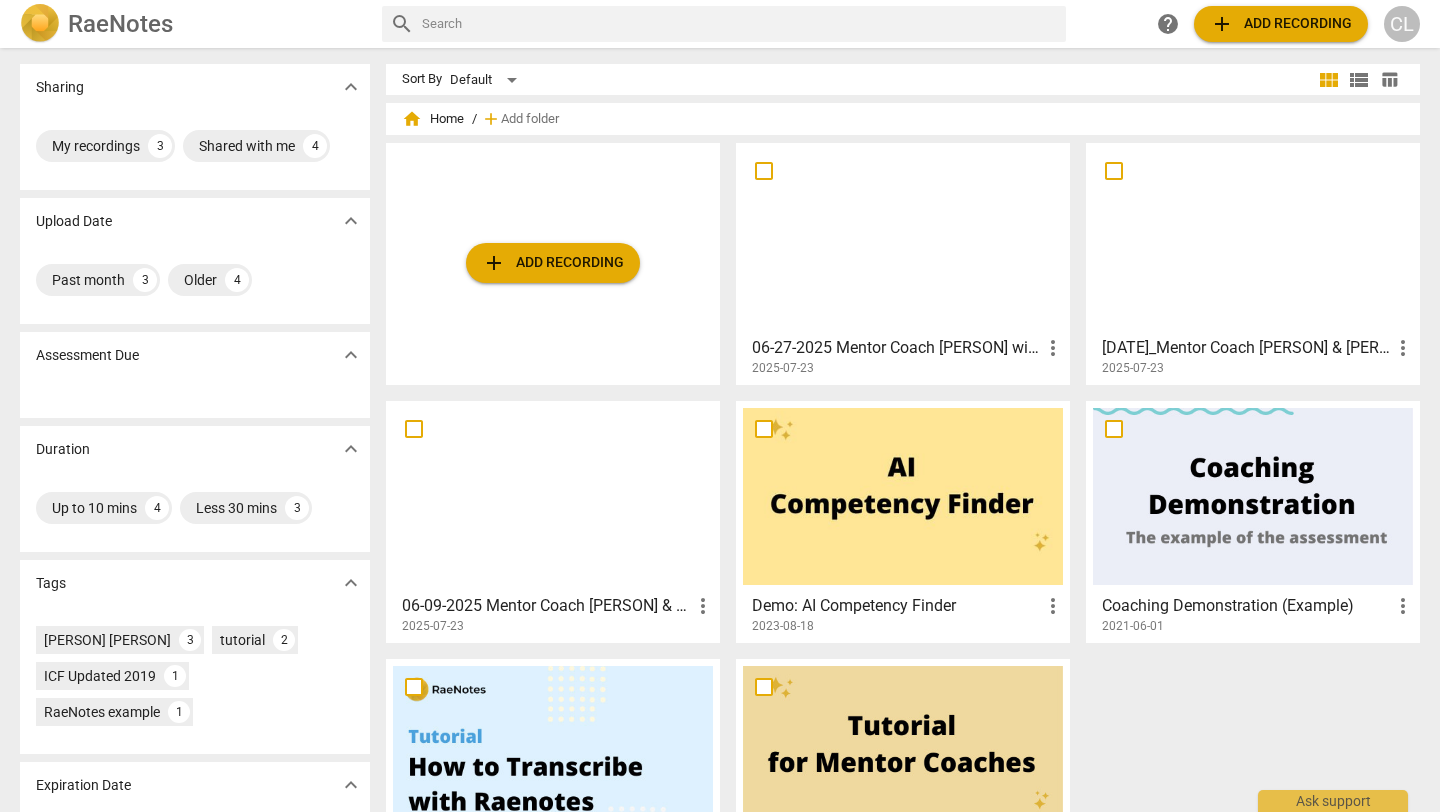click at bounding box center (1253, 238) 